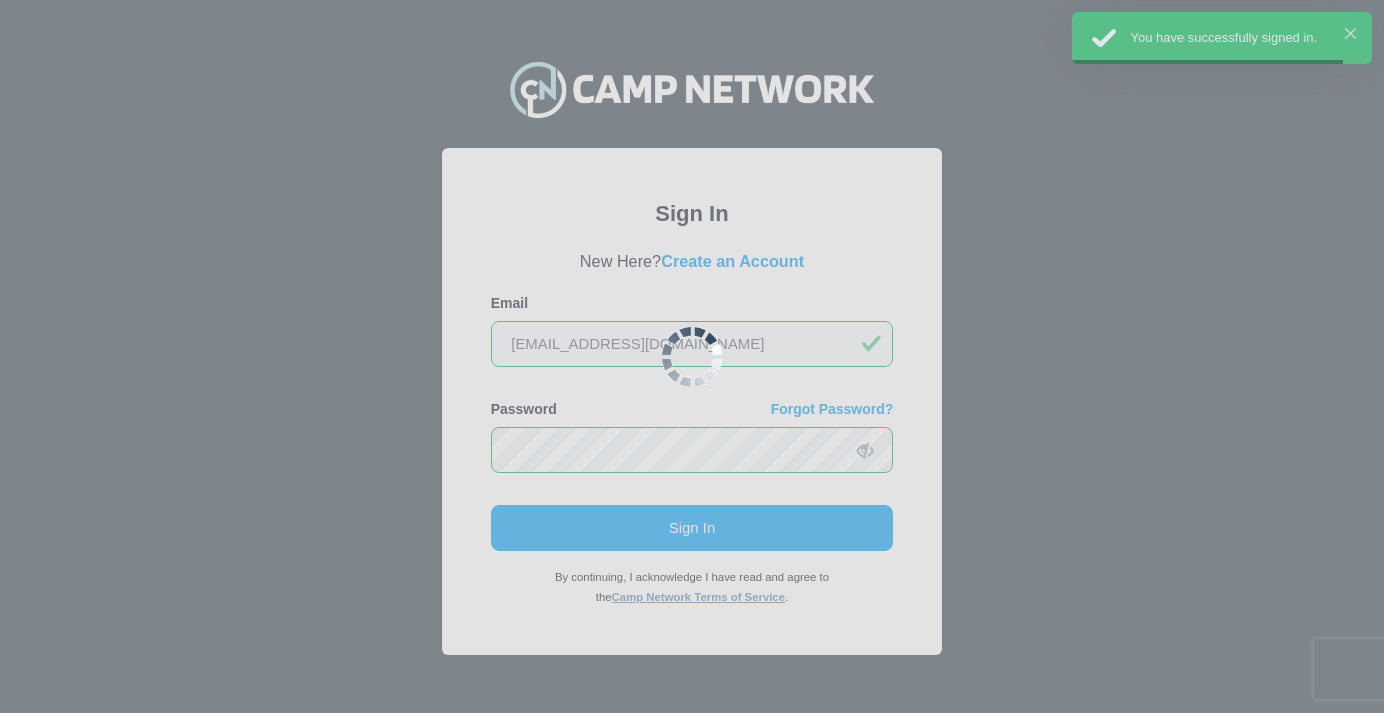 scroll, scrollTop: 0, scrollLeft: 0, axis: both 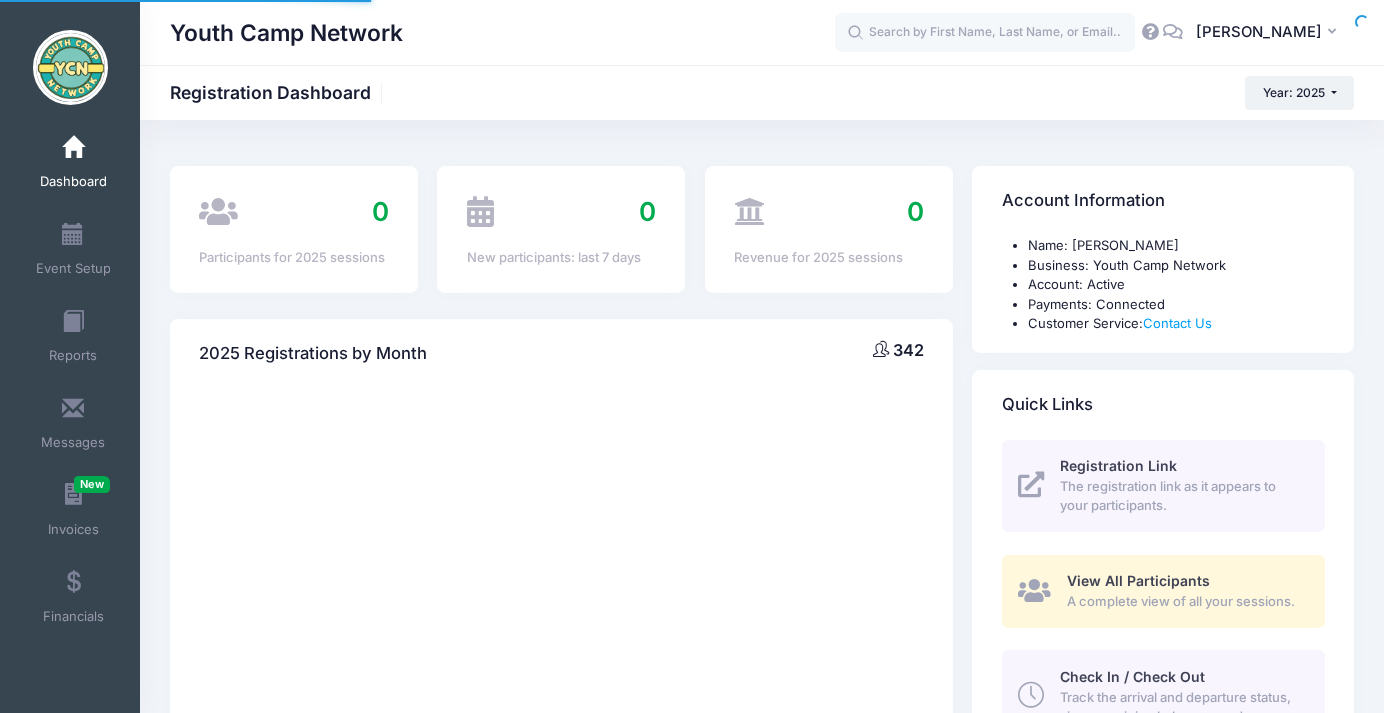 select 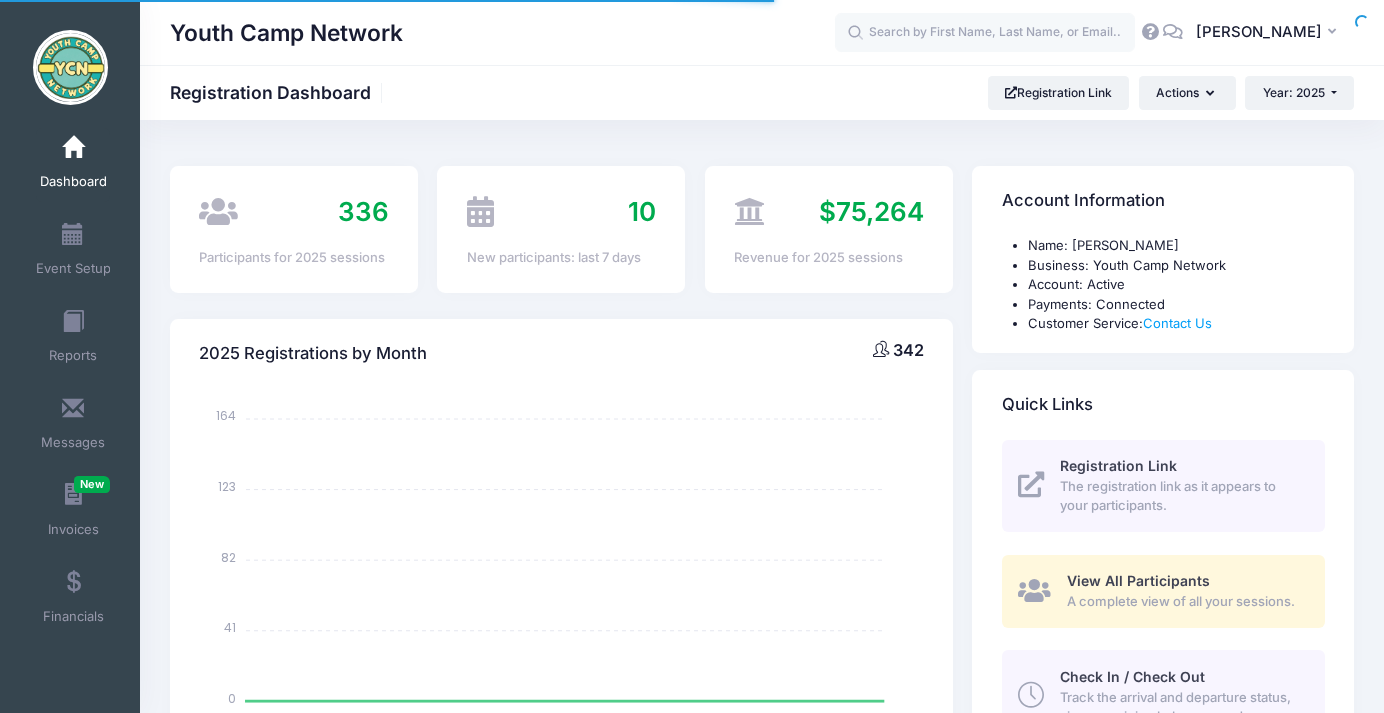 scroll, scrollTop: 0, scrollLeft: 0, axis: both 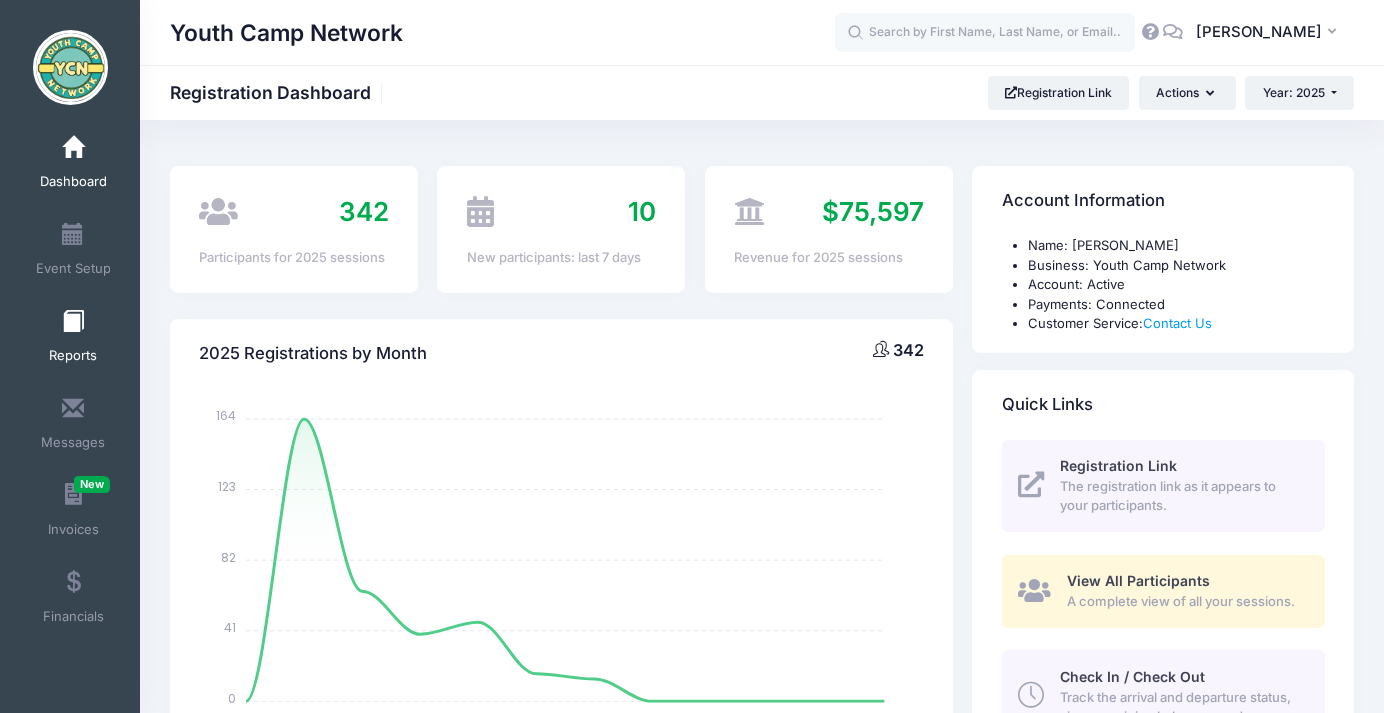 click at bounding box center (73, 322) 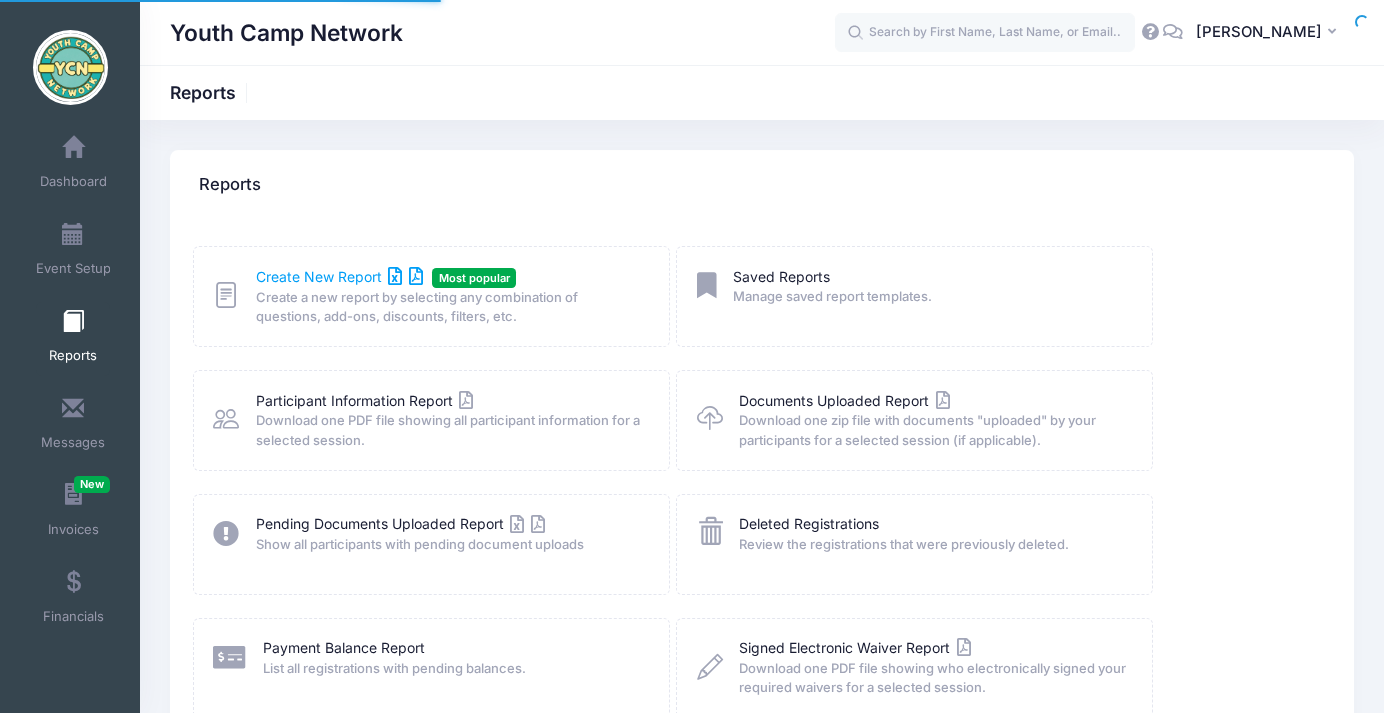 scroll, scrollTop: 0, scrollLeft: 0, axis: both 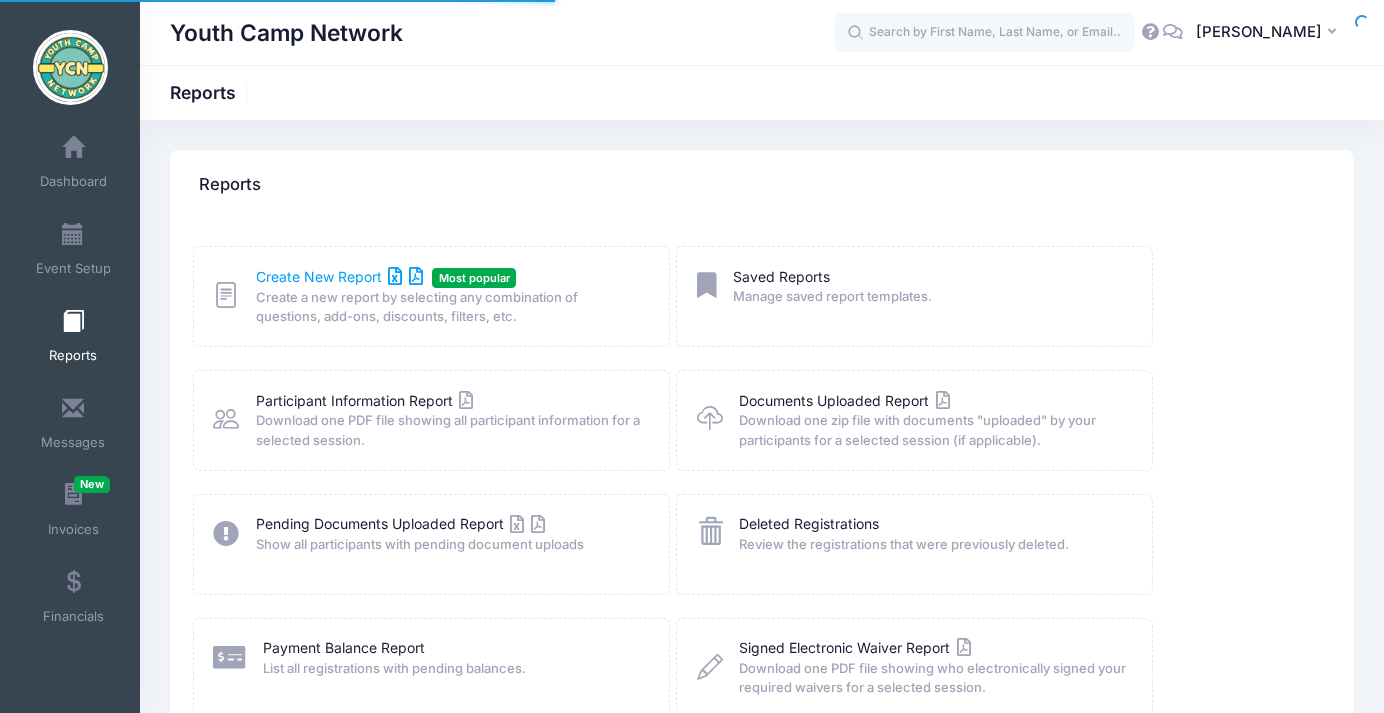click on "Create New Report" at bounding box center (339, 276) 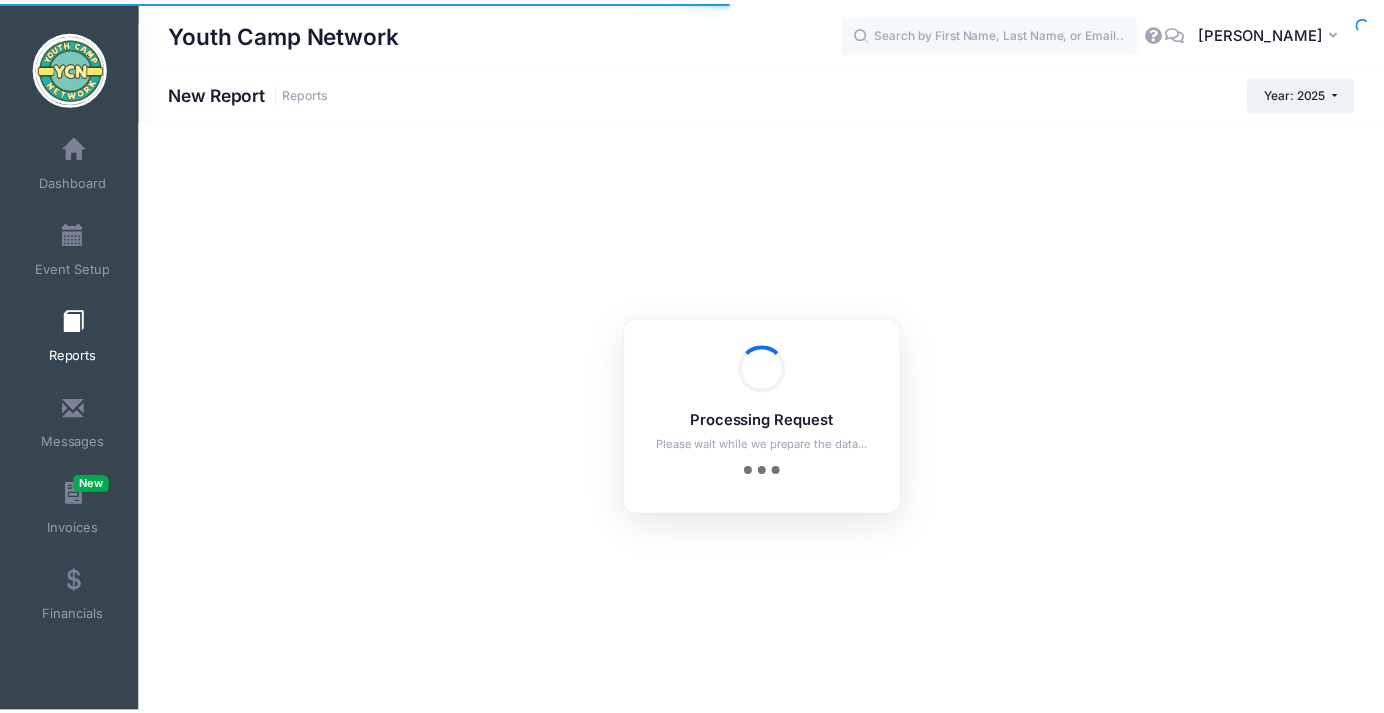 scroll, scrollTop: 0, scrollLeft: 0, axis: both 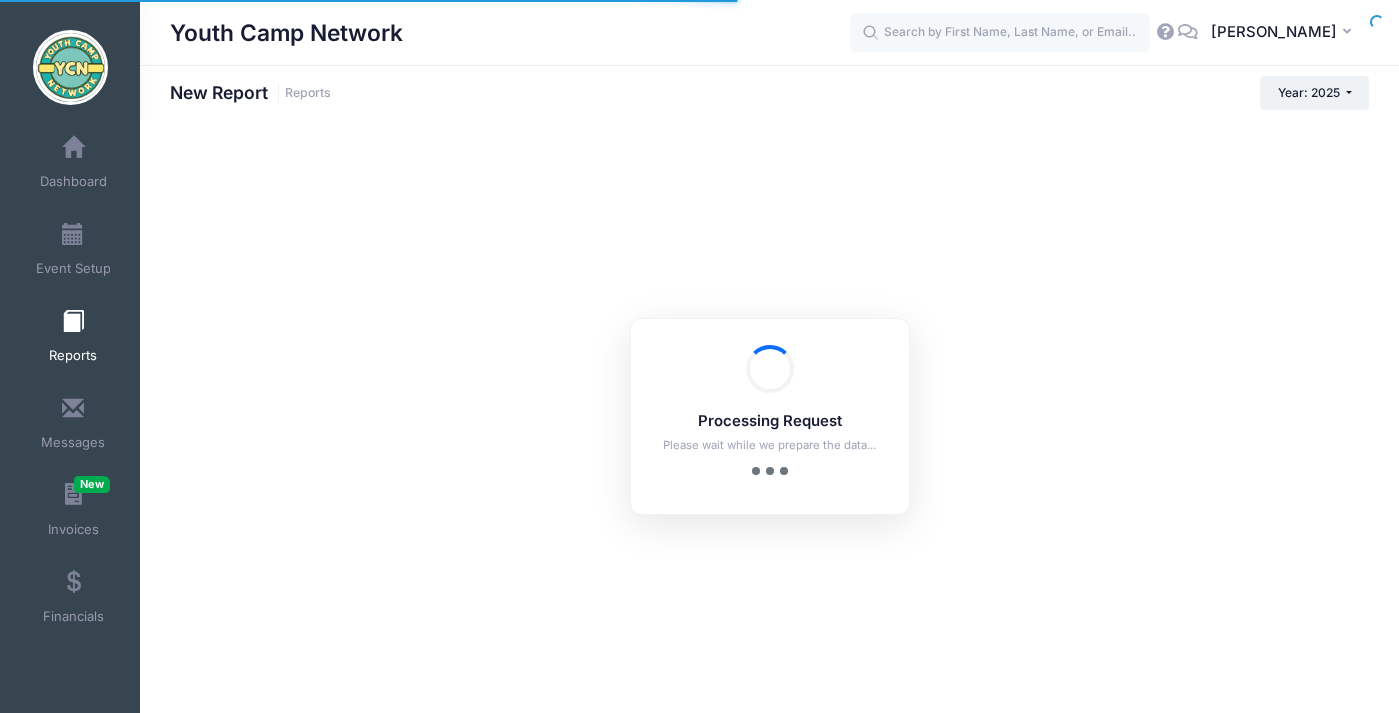 checkbox on "true" 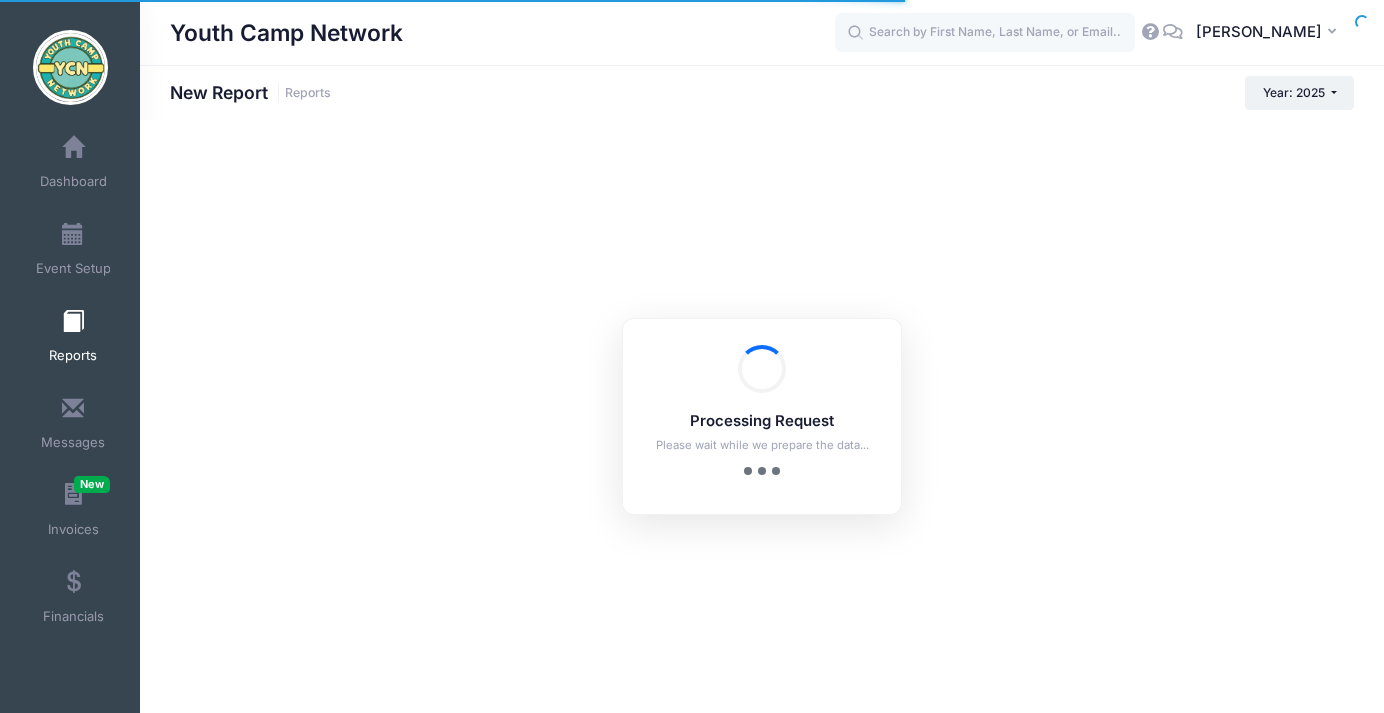 scroll, scrollTop: 0, scrollLeft: 0, axis: both 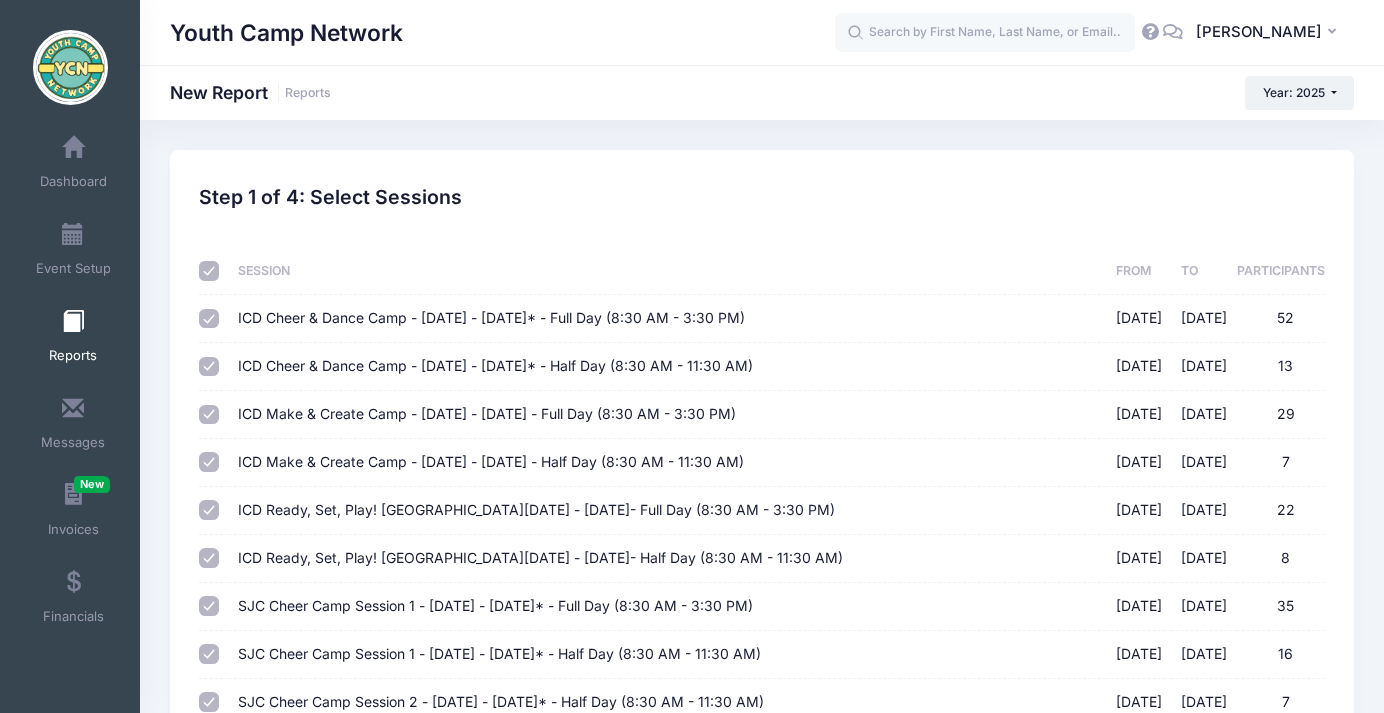 click at bounding box center [209, 271] 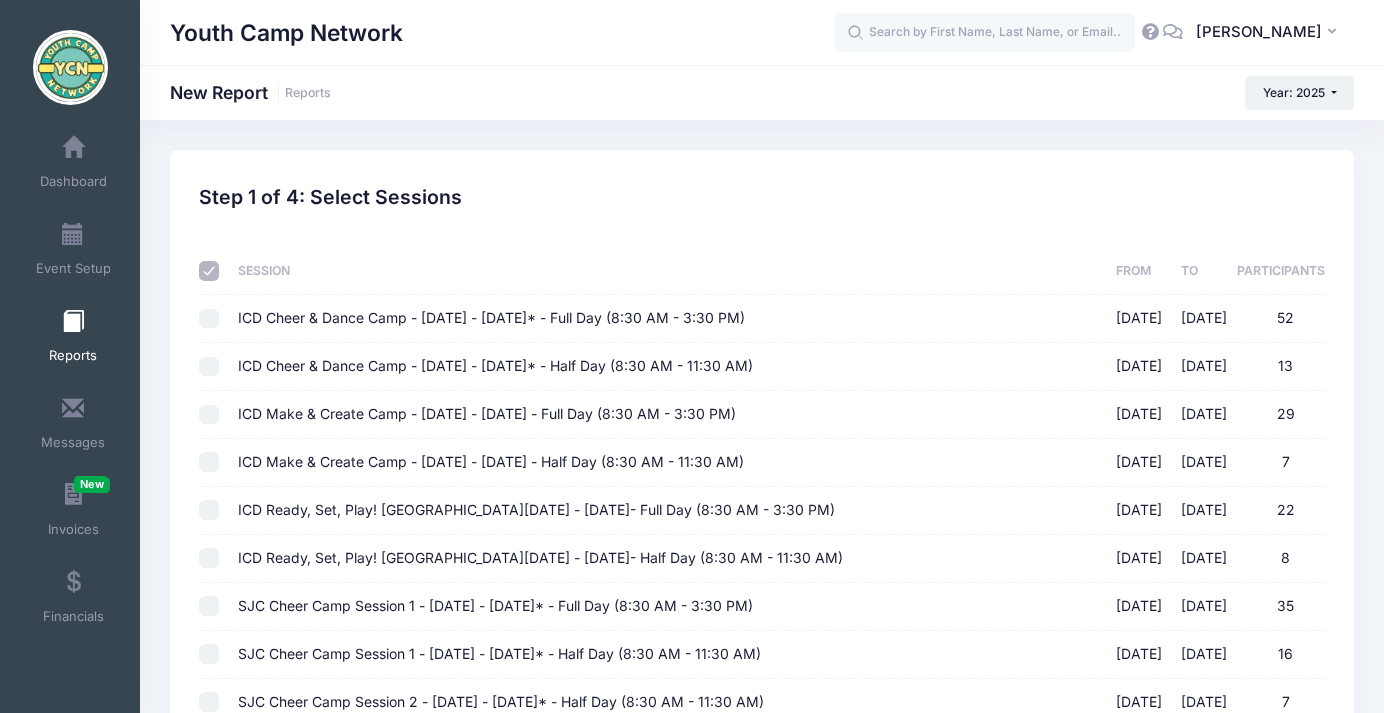 checkbox on "false" 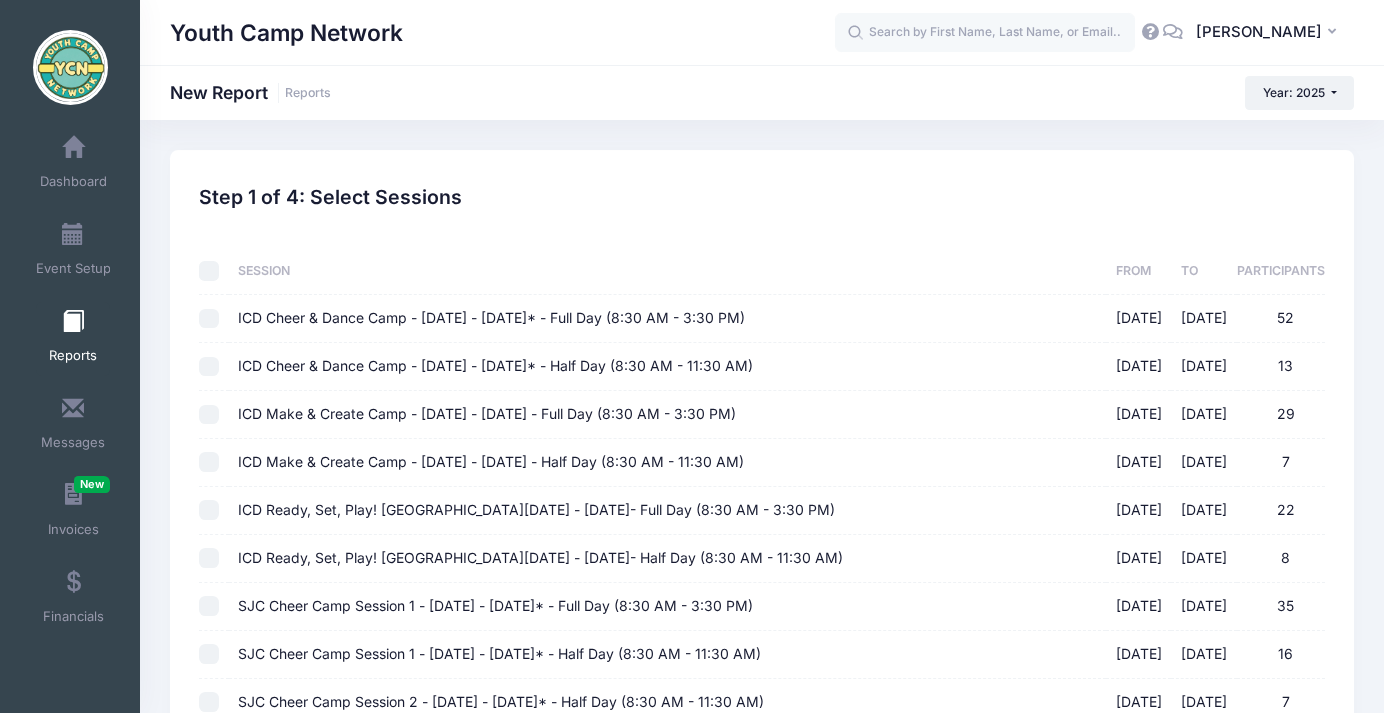 checkbox on "false" 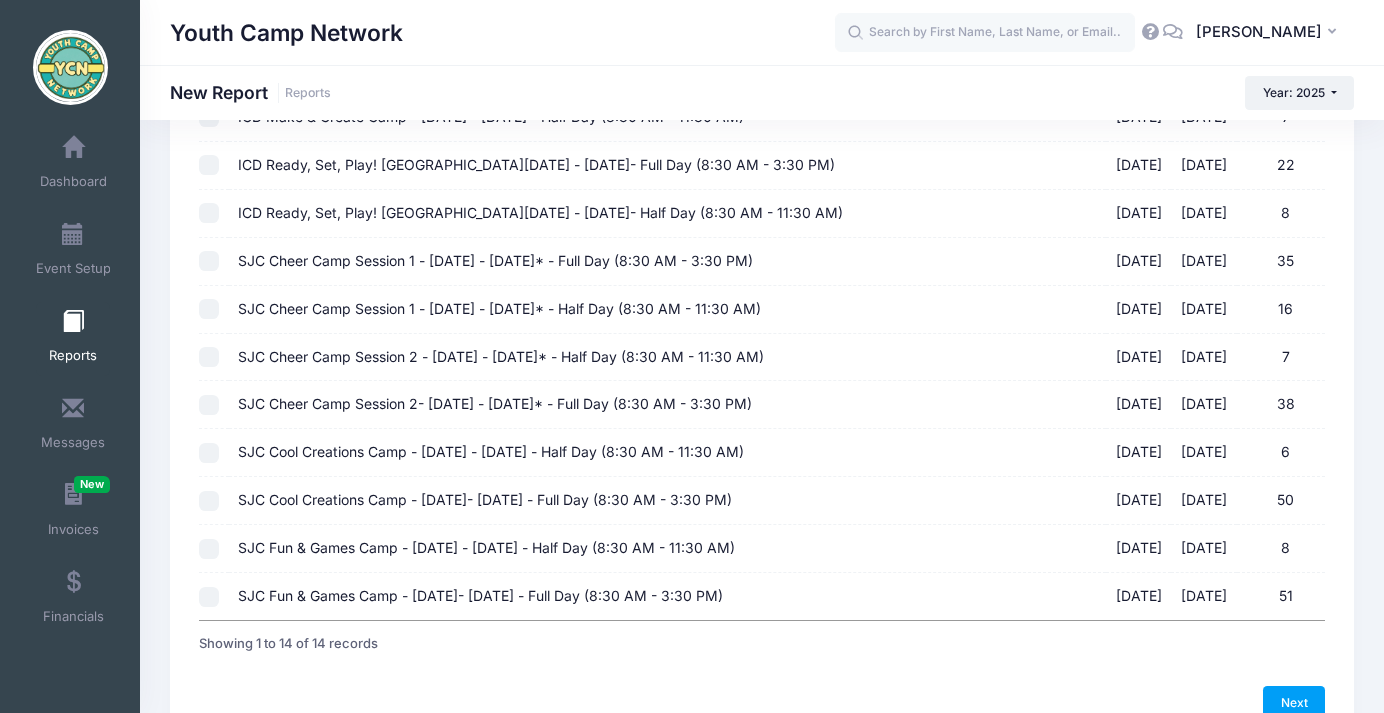 scroll, scrollTop: 350, scrollLeft: 0, axis: vertical 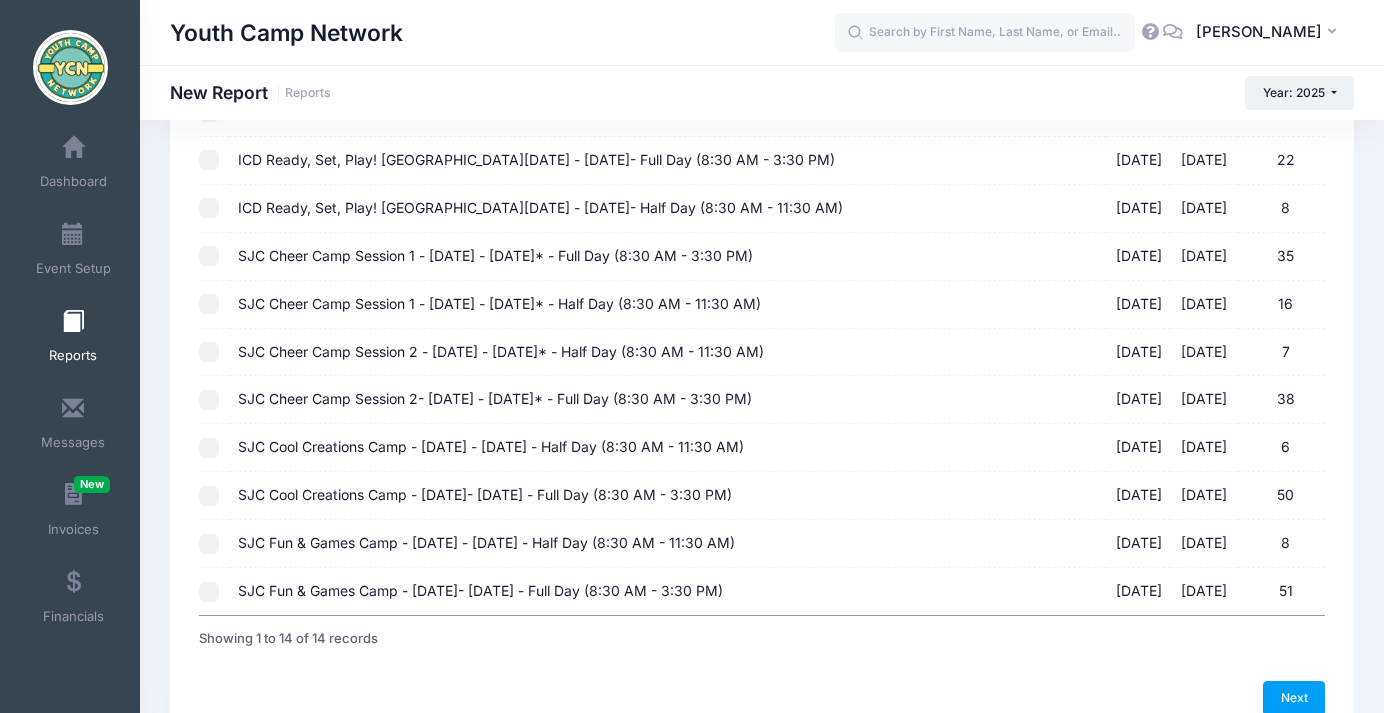 click on "SJC Cool Creations Camp - [DATE] - [DATE] - Half Day (8:30 AM - 11:30 AM) [DATE] - [DATE]  6" at bounding box center (209, 448) 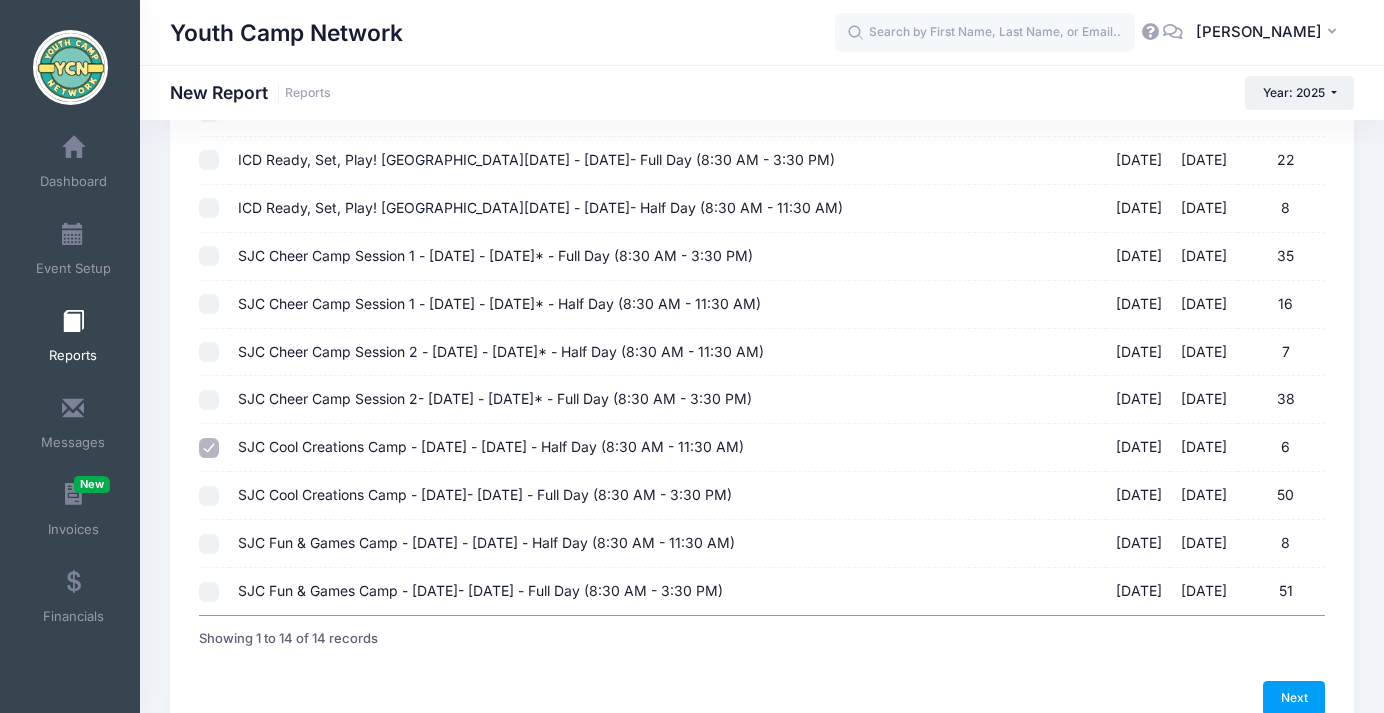 click on "SJC Cool Creations Camp - [DATE]- [DATE] - Full Day (8:30 AM - 3:30 PM) [DATE] - [DATE]  50" at bounding box center [209, 496] 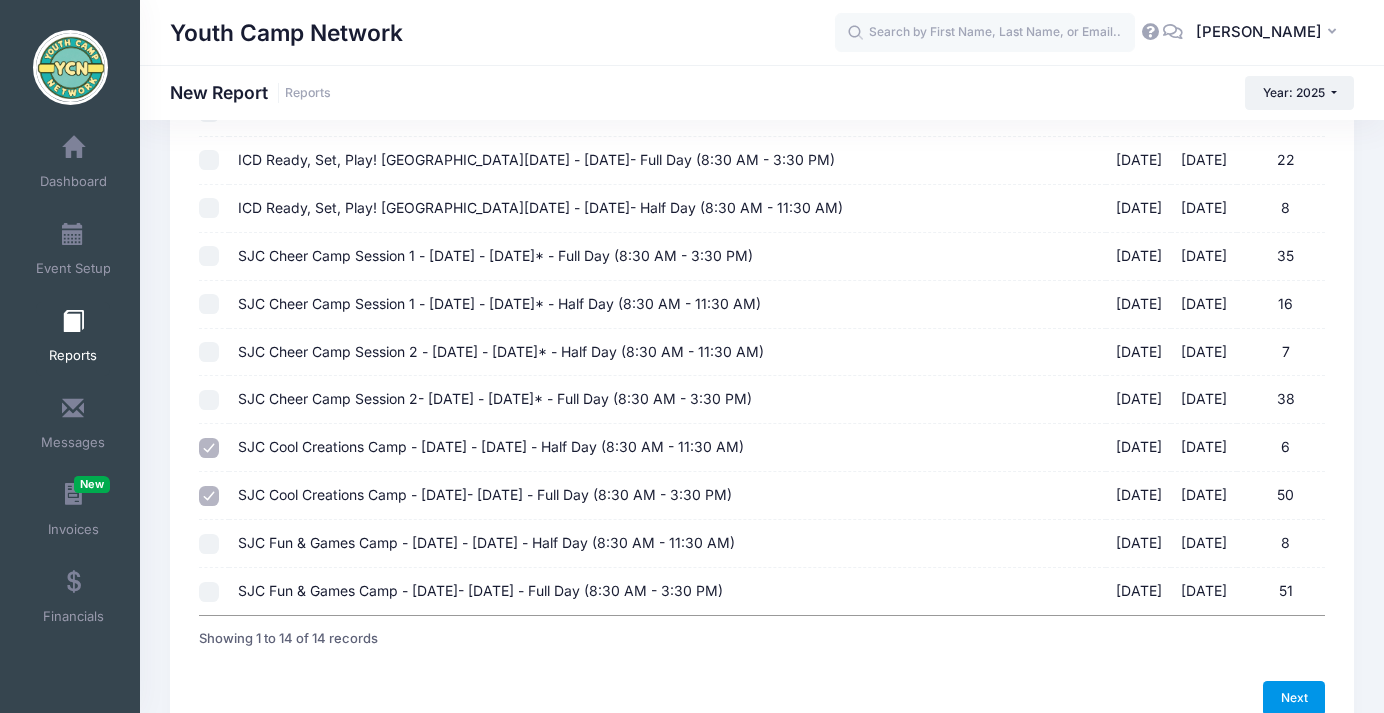 click on "Next" at bounding box center [1294, 698] 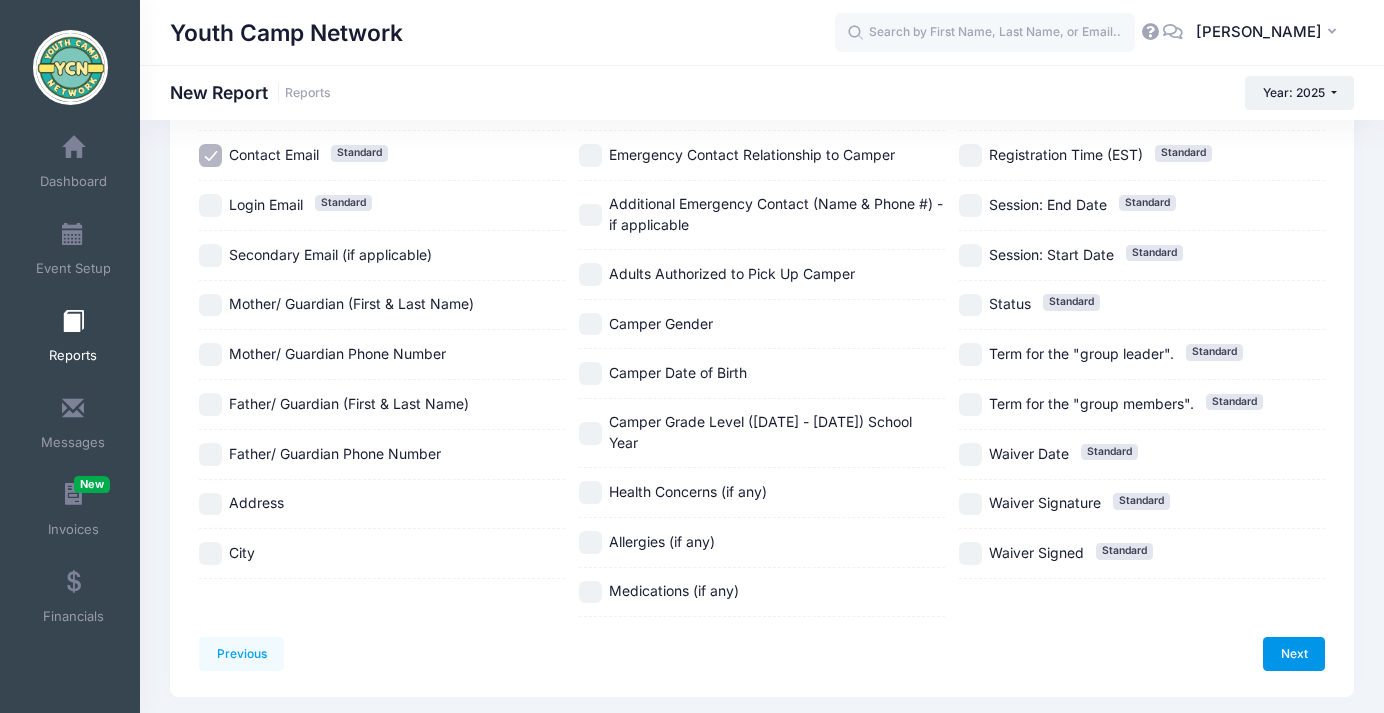 scroll, scrollTop: 0, scrollLeft: 0, axis: both 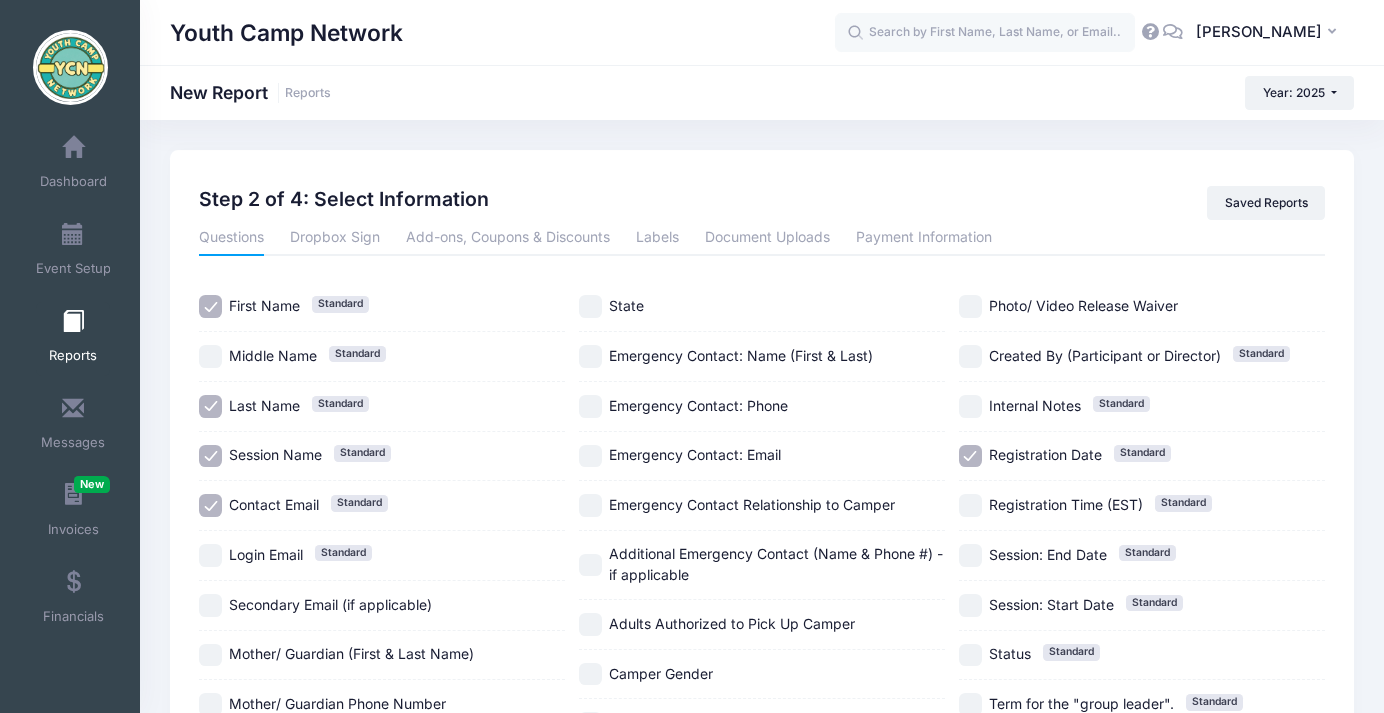 click at bounding box center (73, 322) 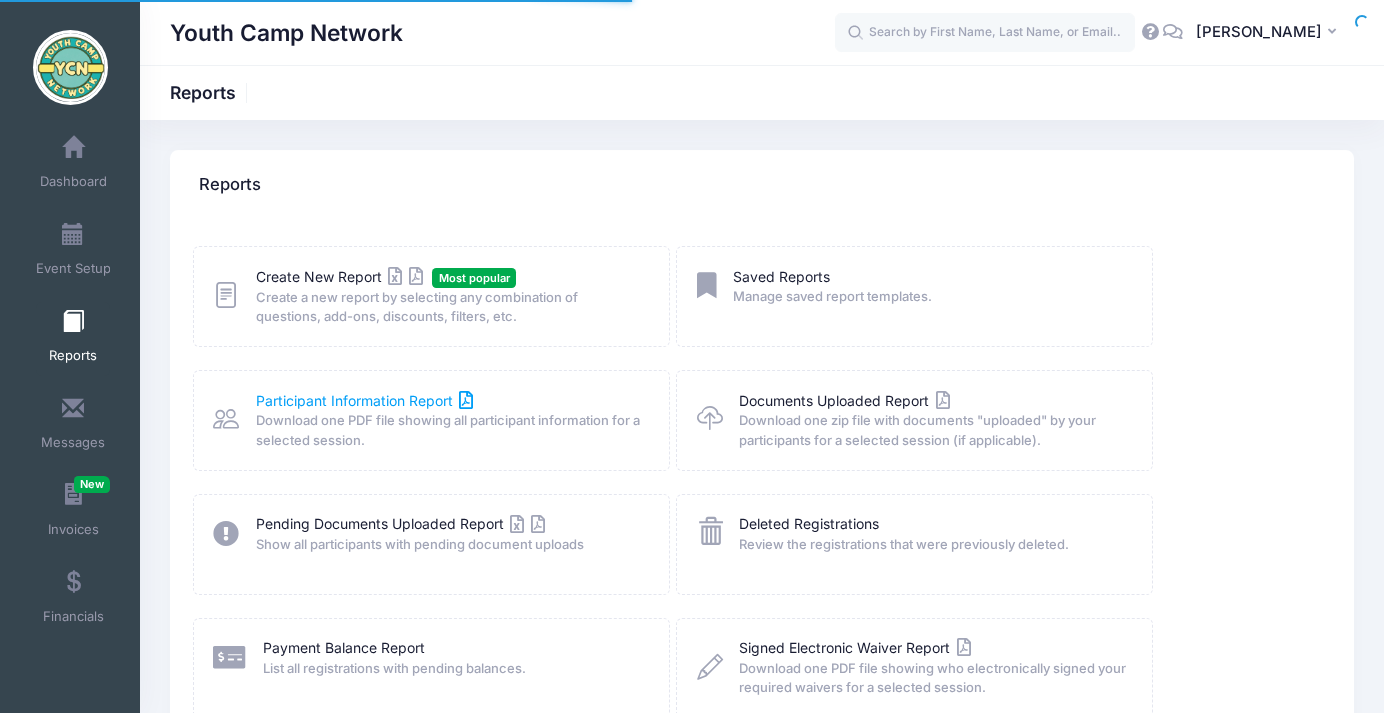 scroll, scrollTop: 0, scrollLeft: 0, axis: both 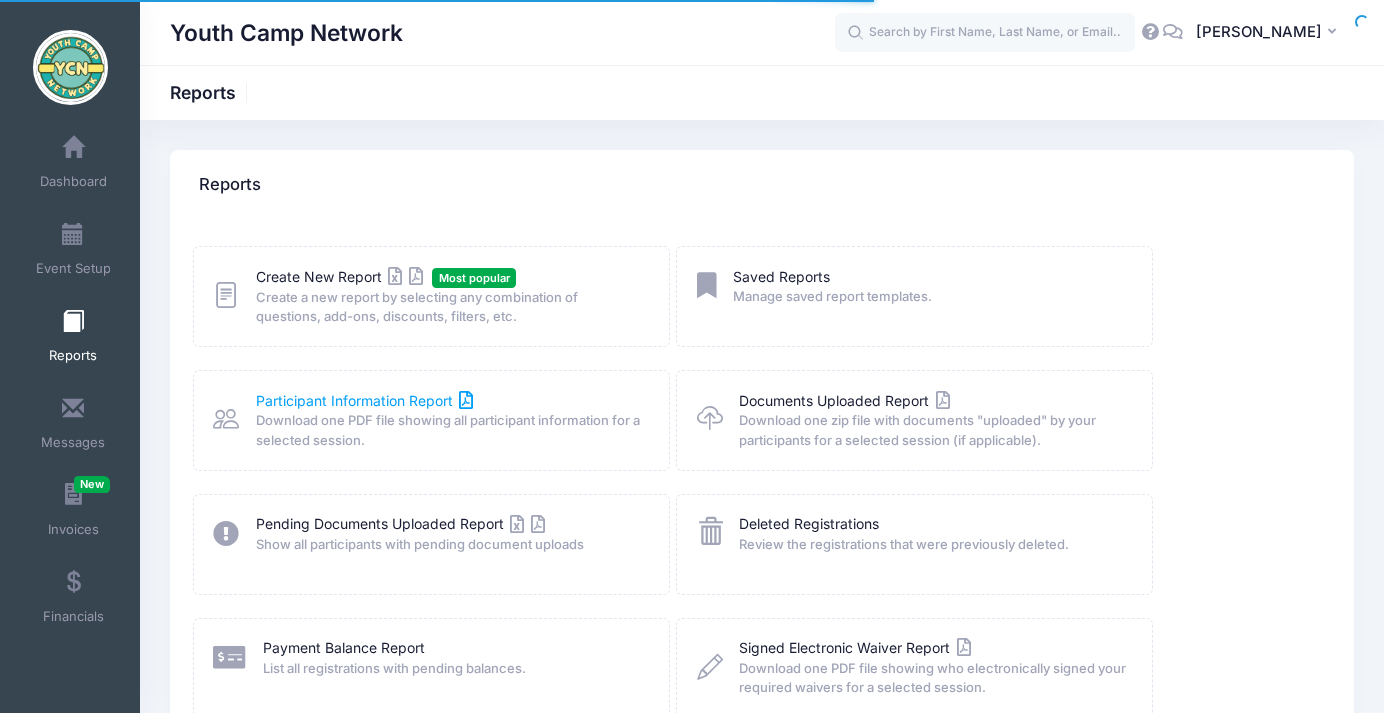 click on "Participant Information Report" at bounding box center (365, 400) 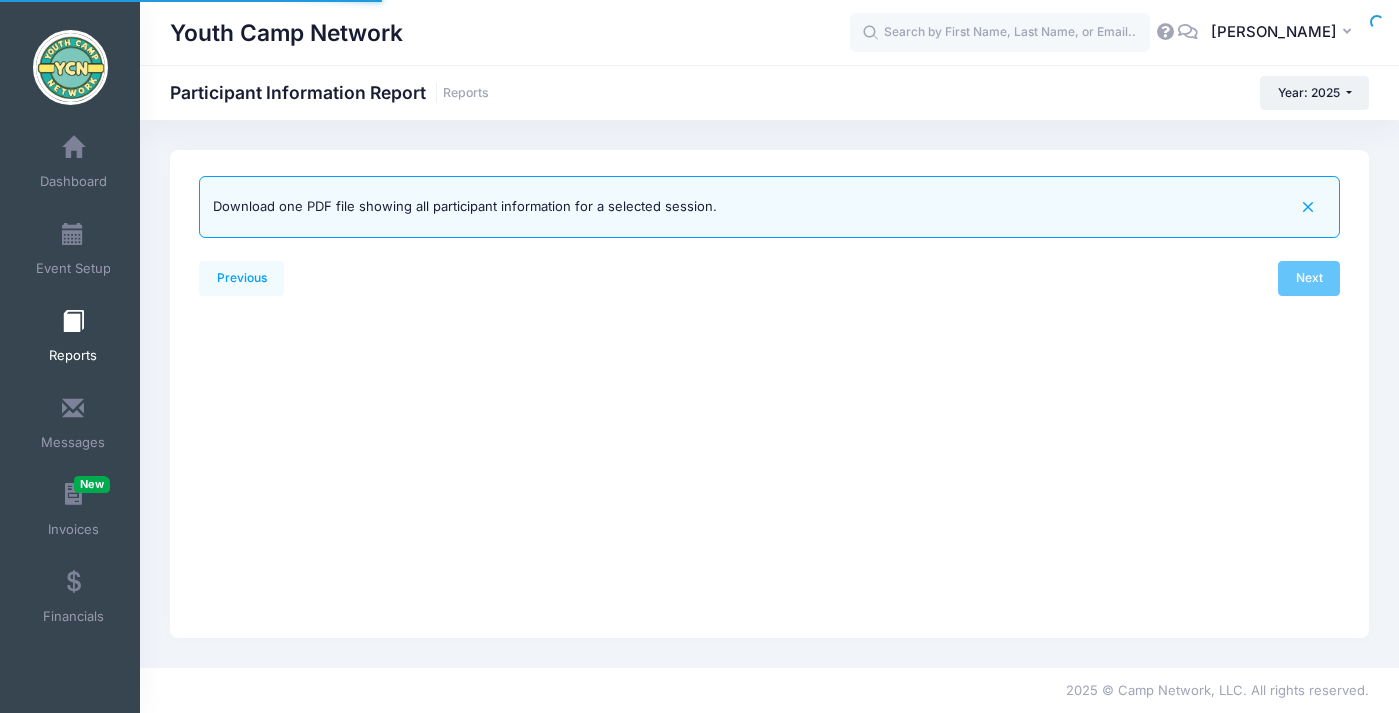 scroll, scrollTop: 0, scrollLeft: 0, axis: both 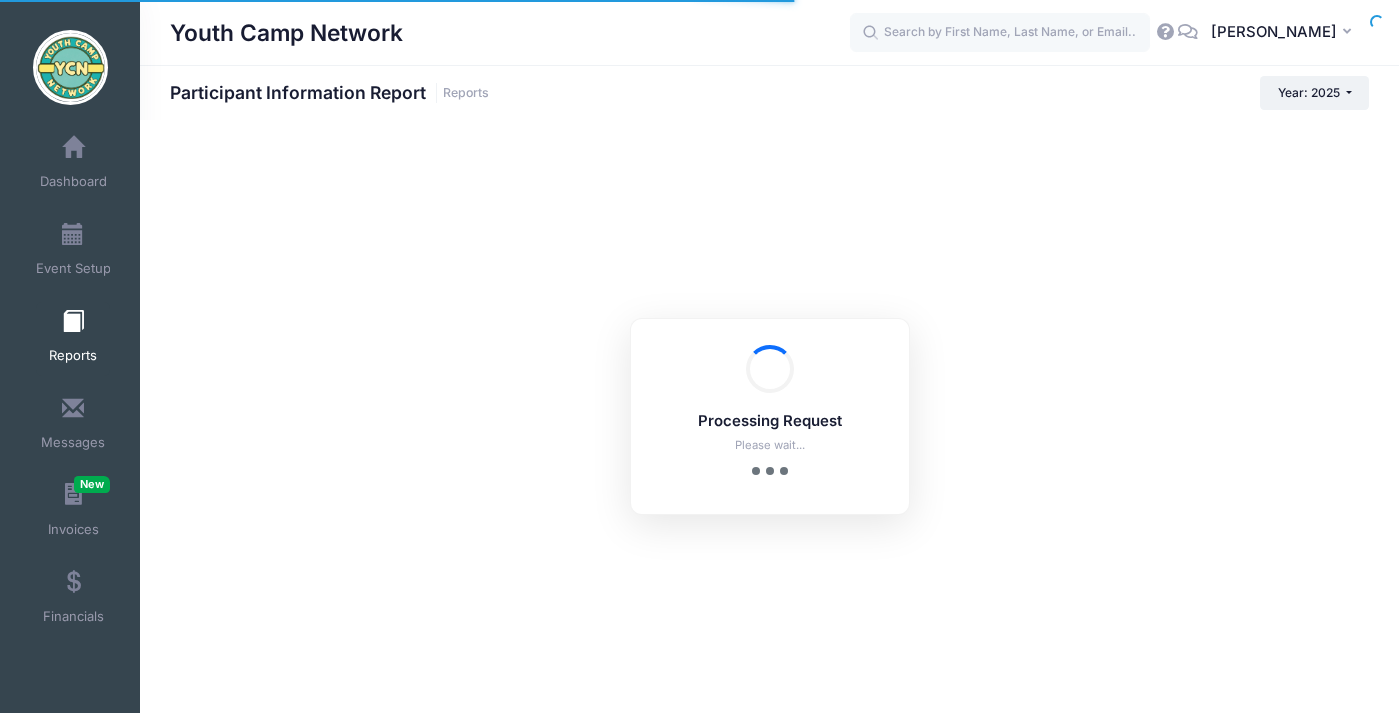 checkbox on "true" 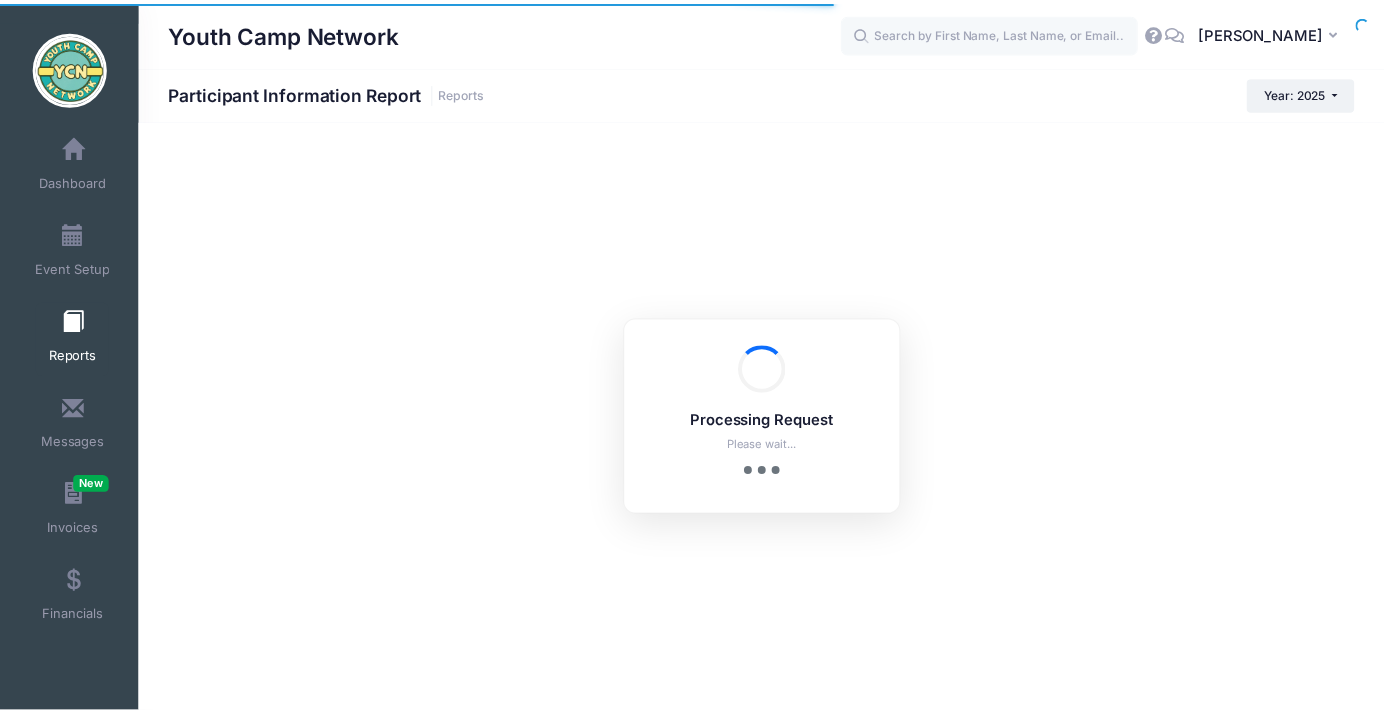 scroll, scrollTop: 0, scrollLeft: 0, axis: both 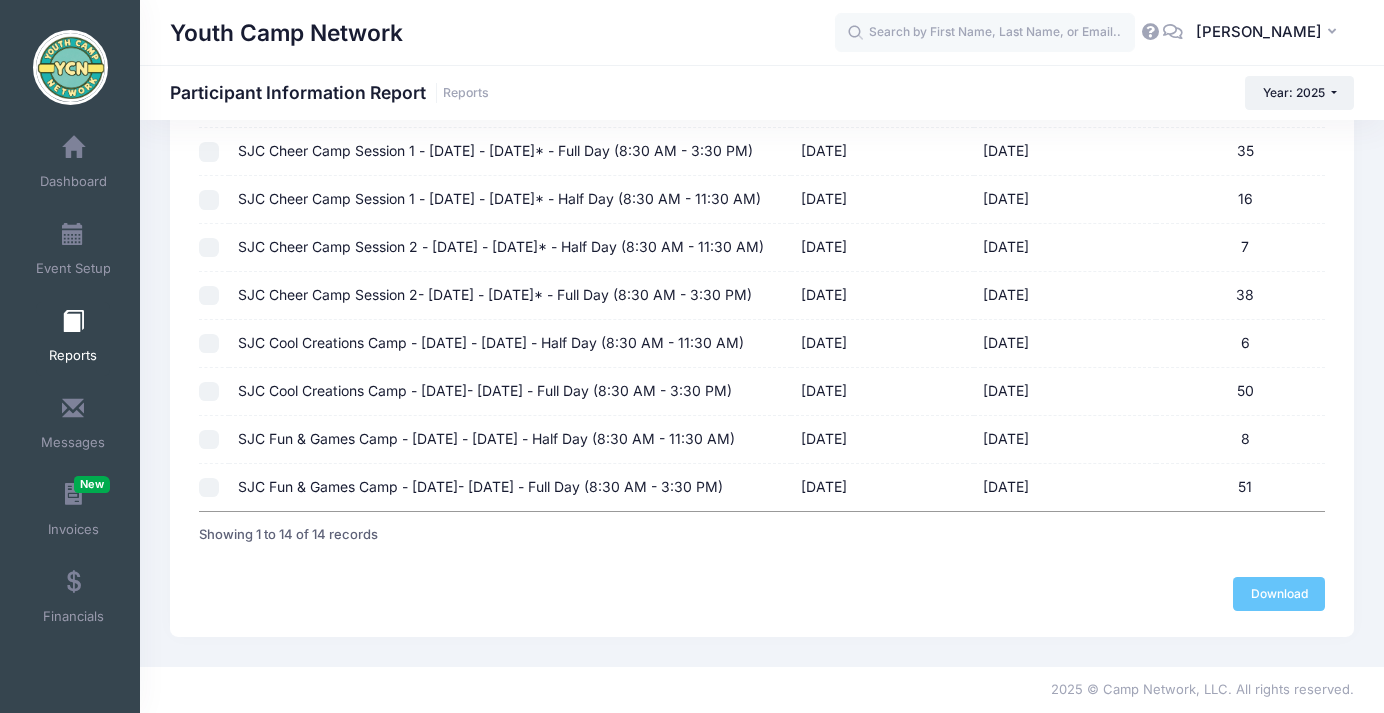 click at bounding box center (209, 344) 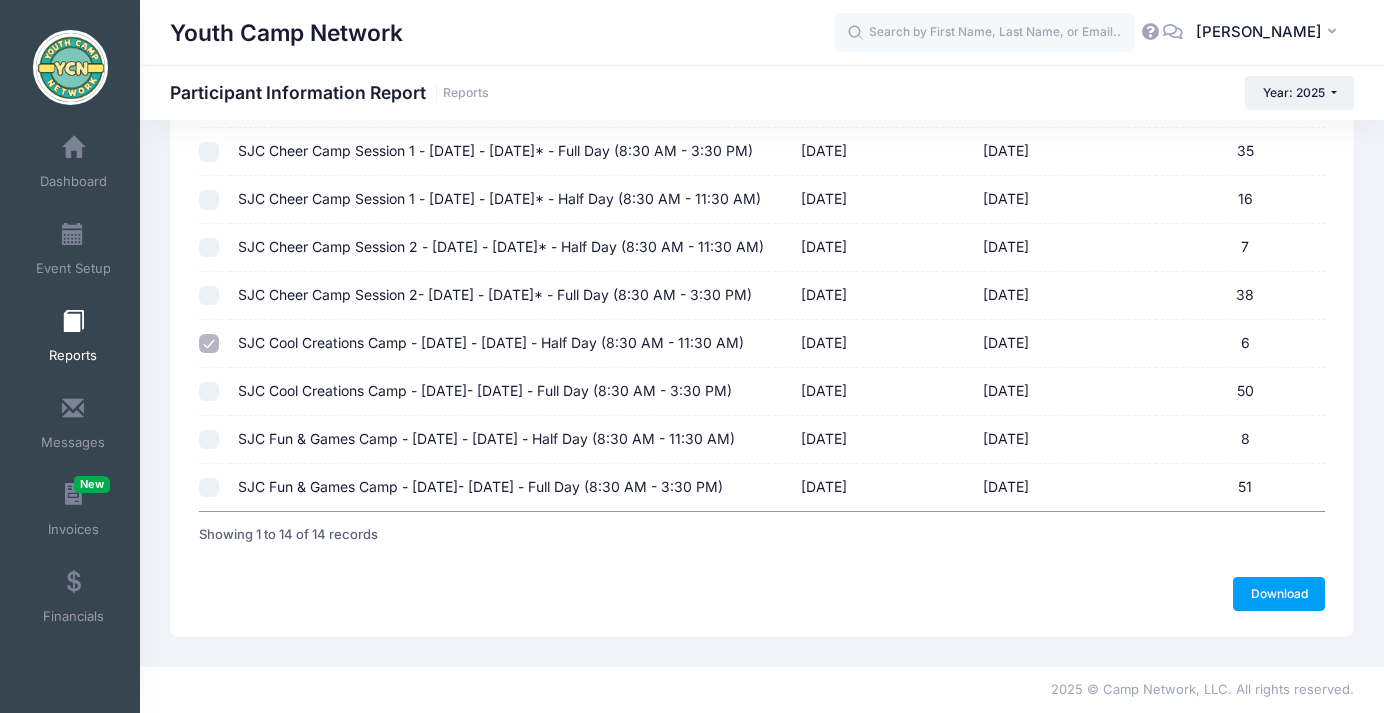 click at bounding box center [209, 392] 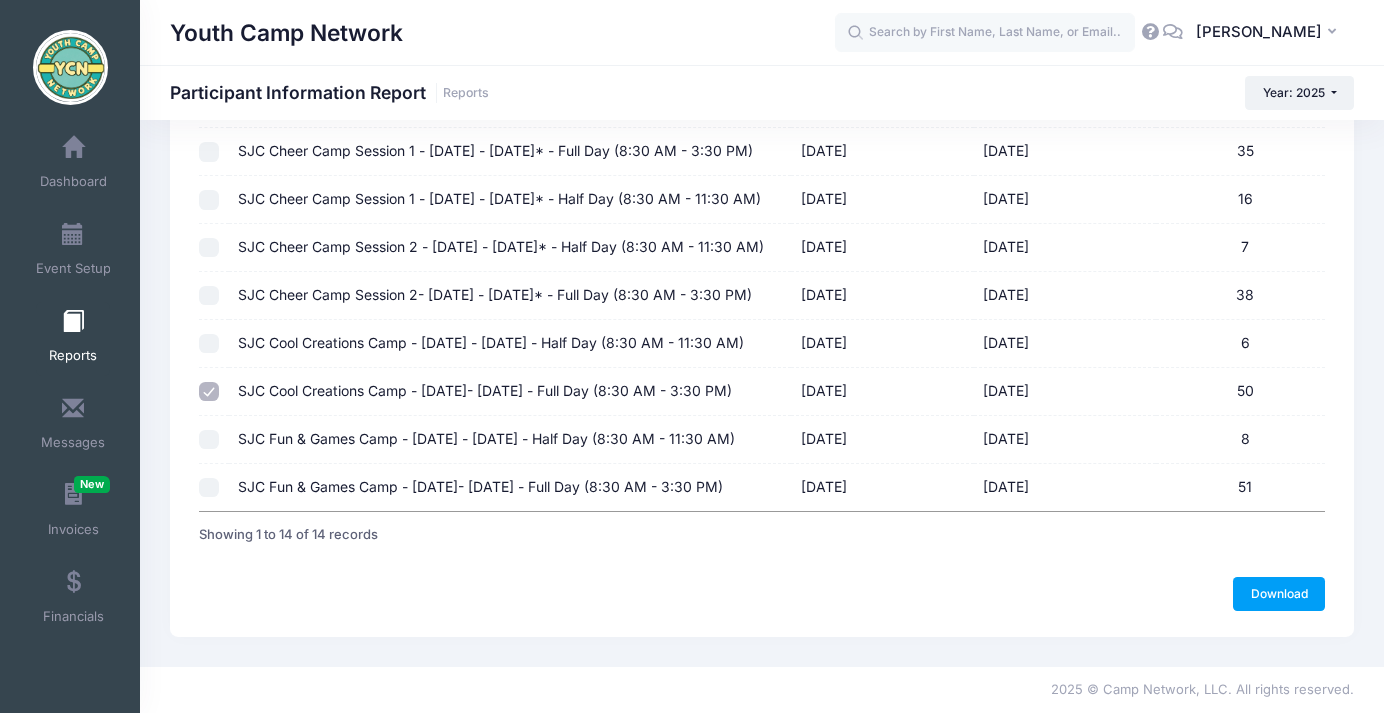 click at bounding box center [209, 344] 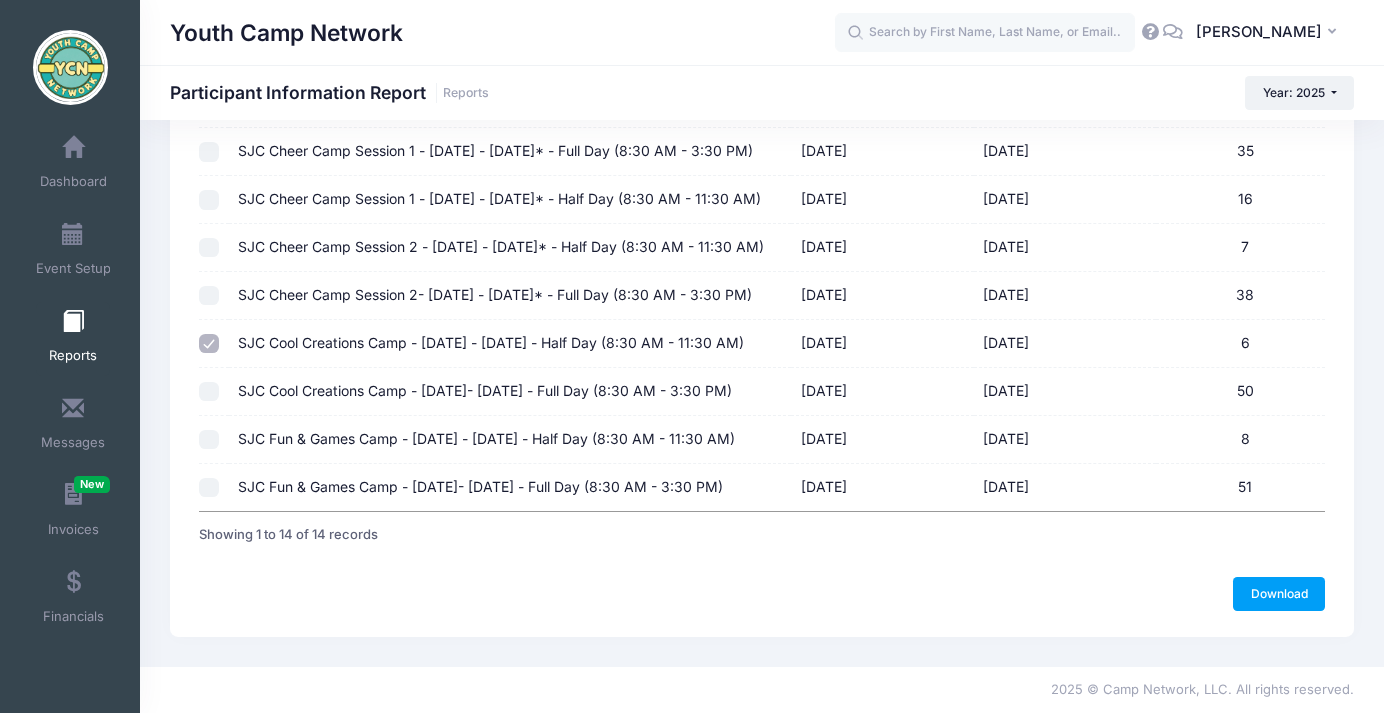 scroll, scrollTop: 816, scrollLeft: 0, axis: vertical 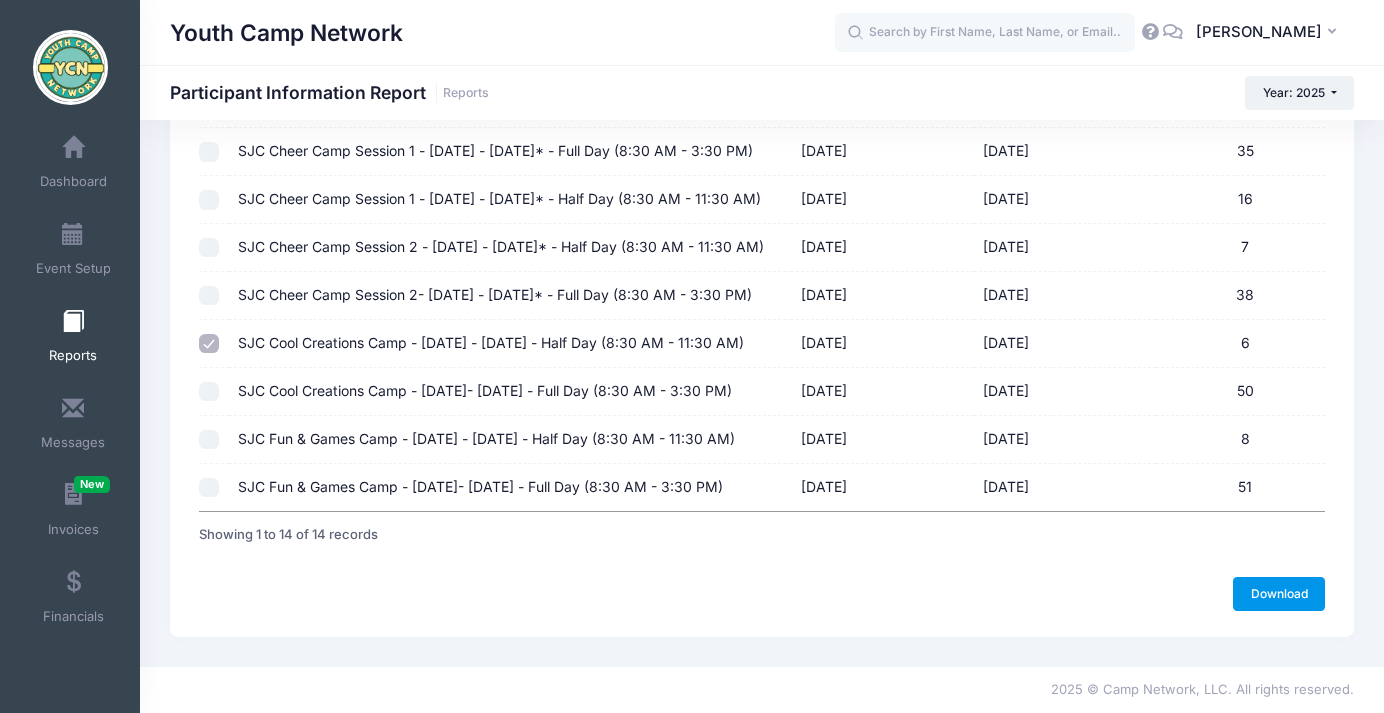 click on "Download" at bounding box center (1279, 594) 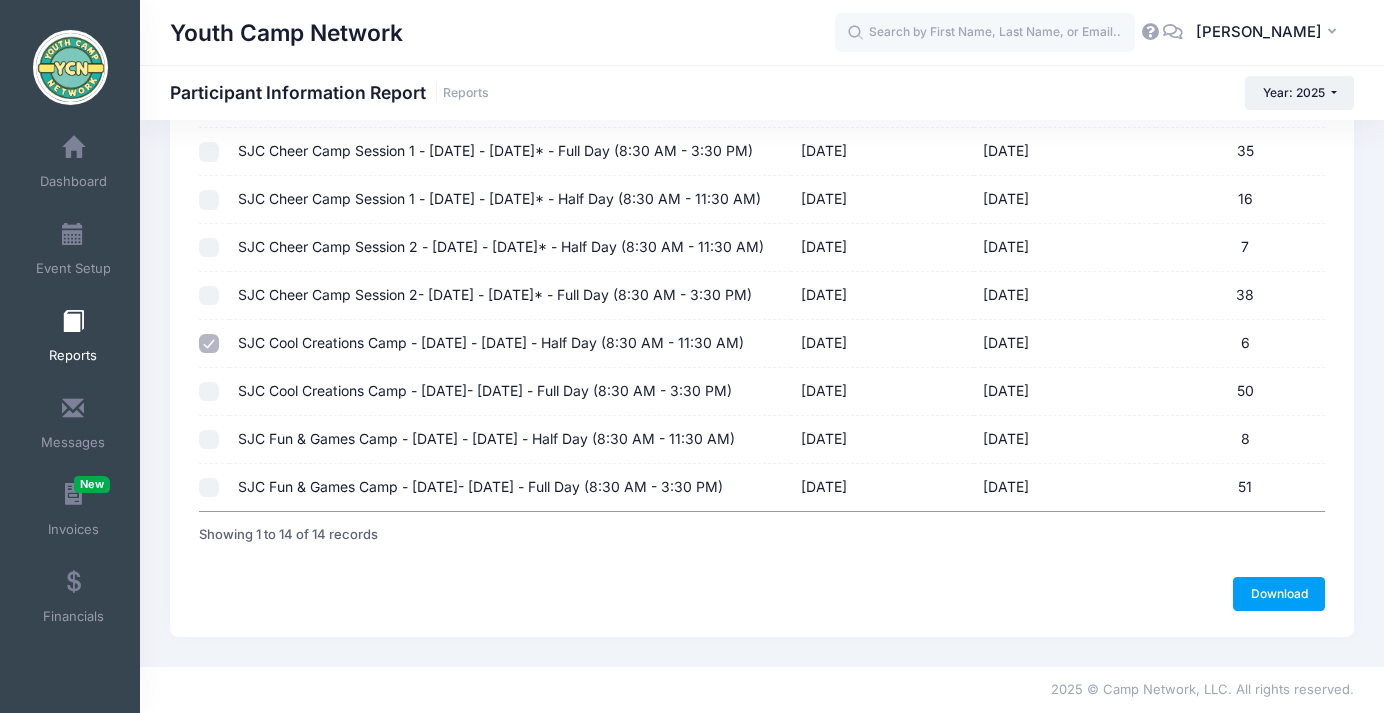 click at bounding box center (209, 392) 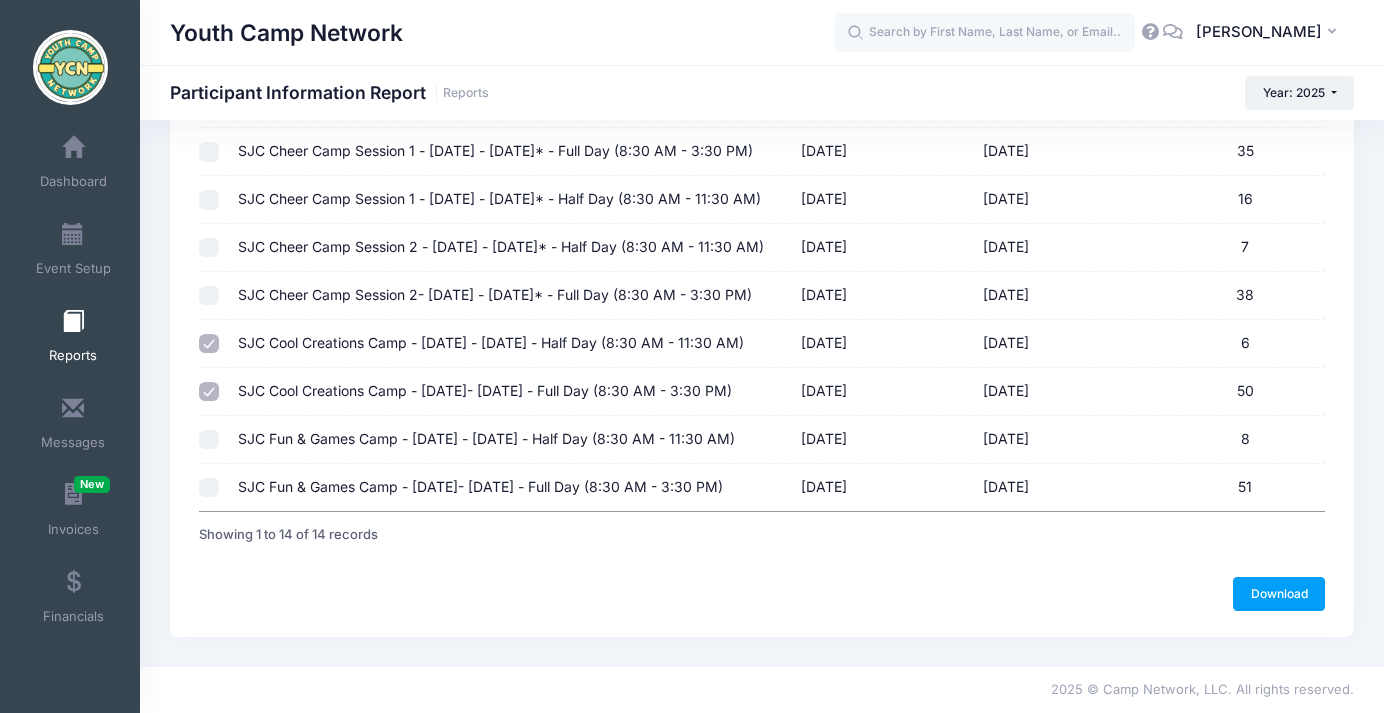 checkbox on "false" 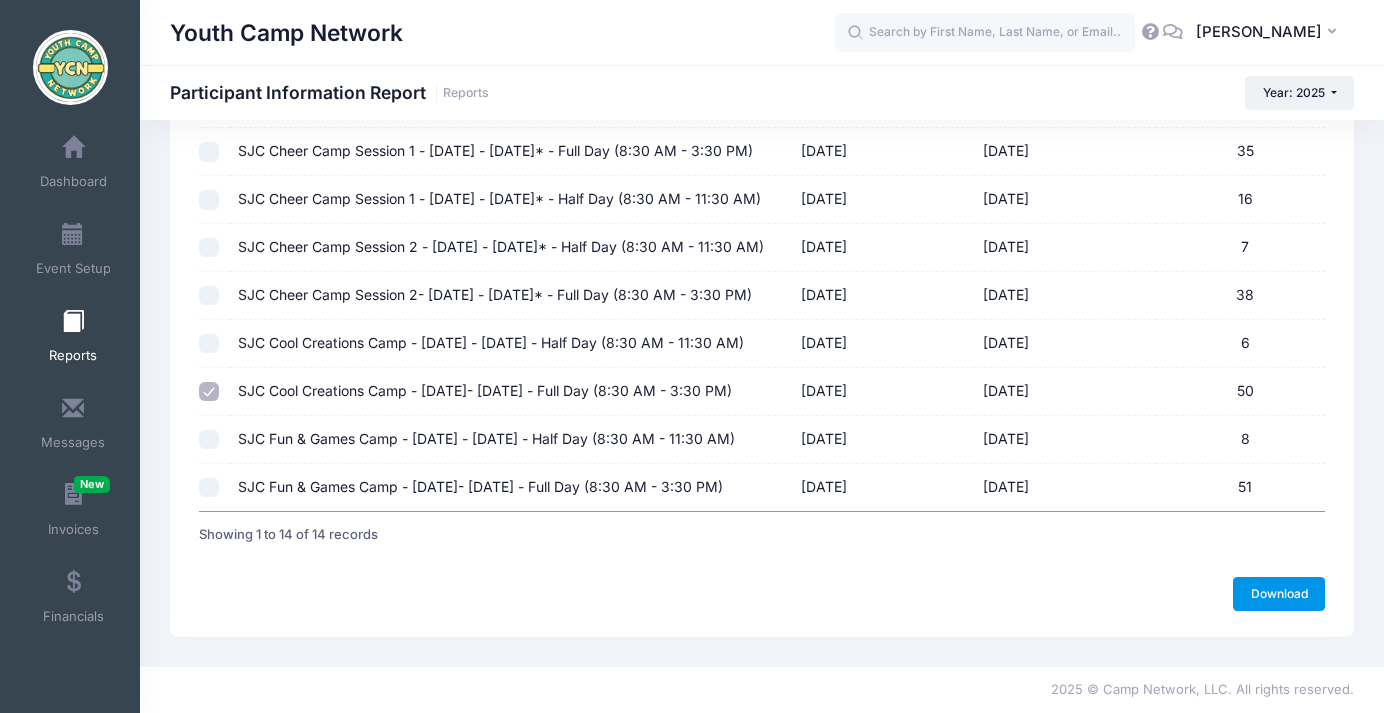 click on "Download" at bounding box center (1279, 594) 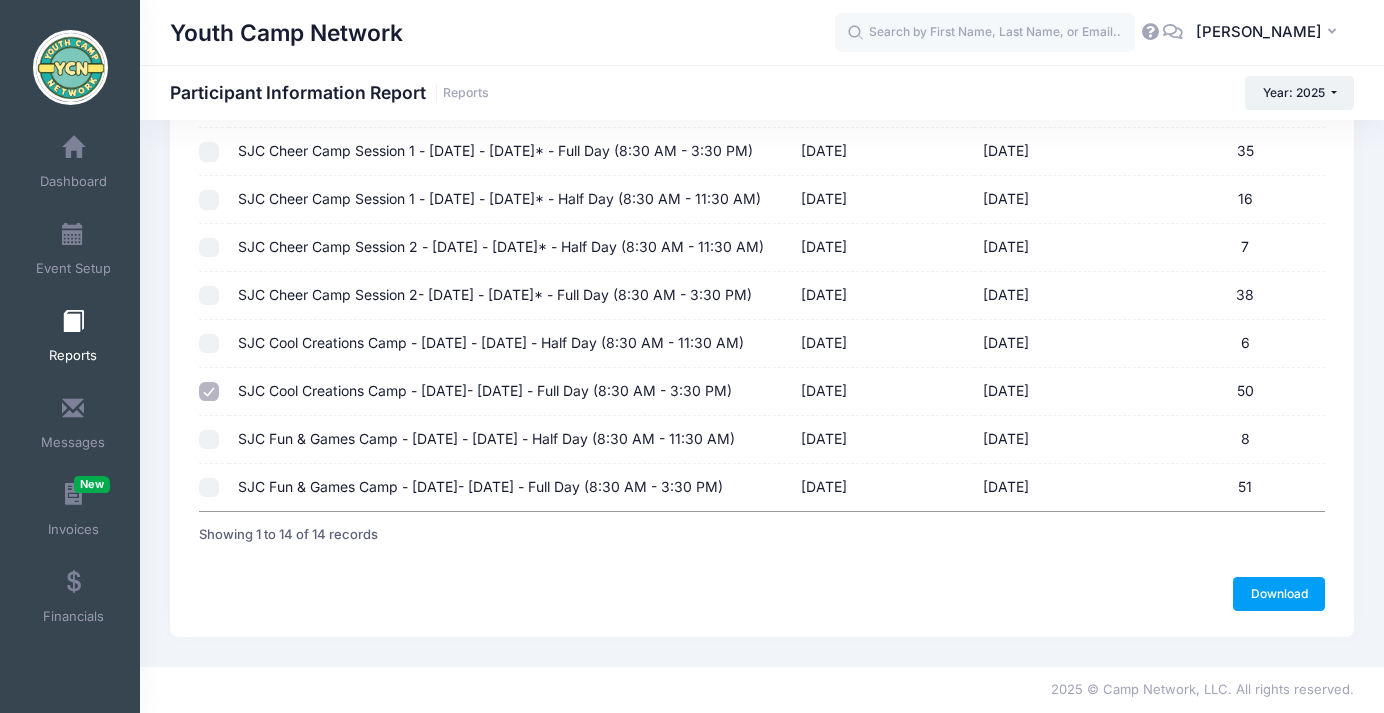 click at bounding box center (73, 322) 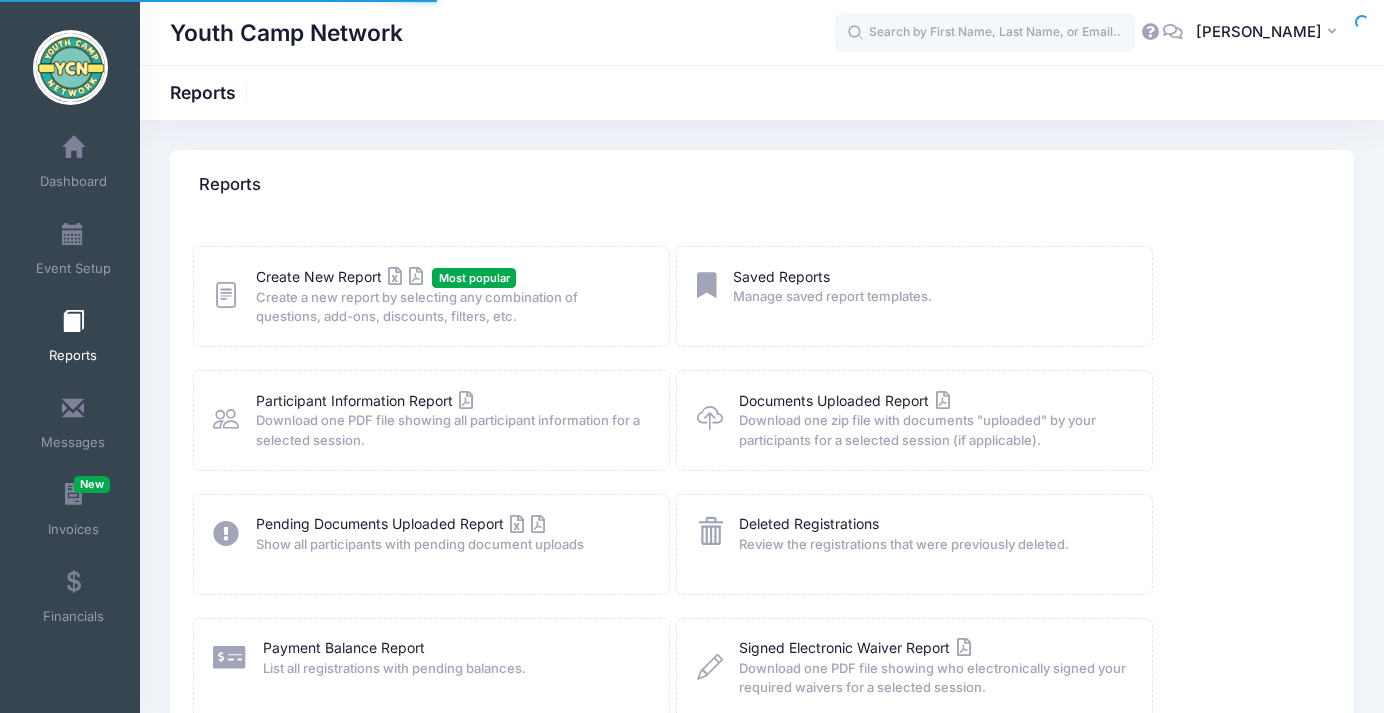 scroll, scrollTop: 0, scrollLeft: 0, axis: both 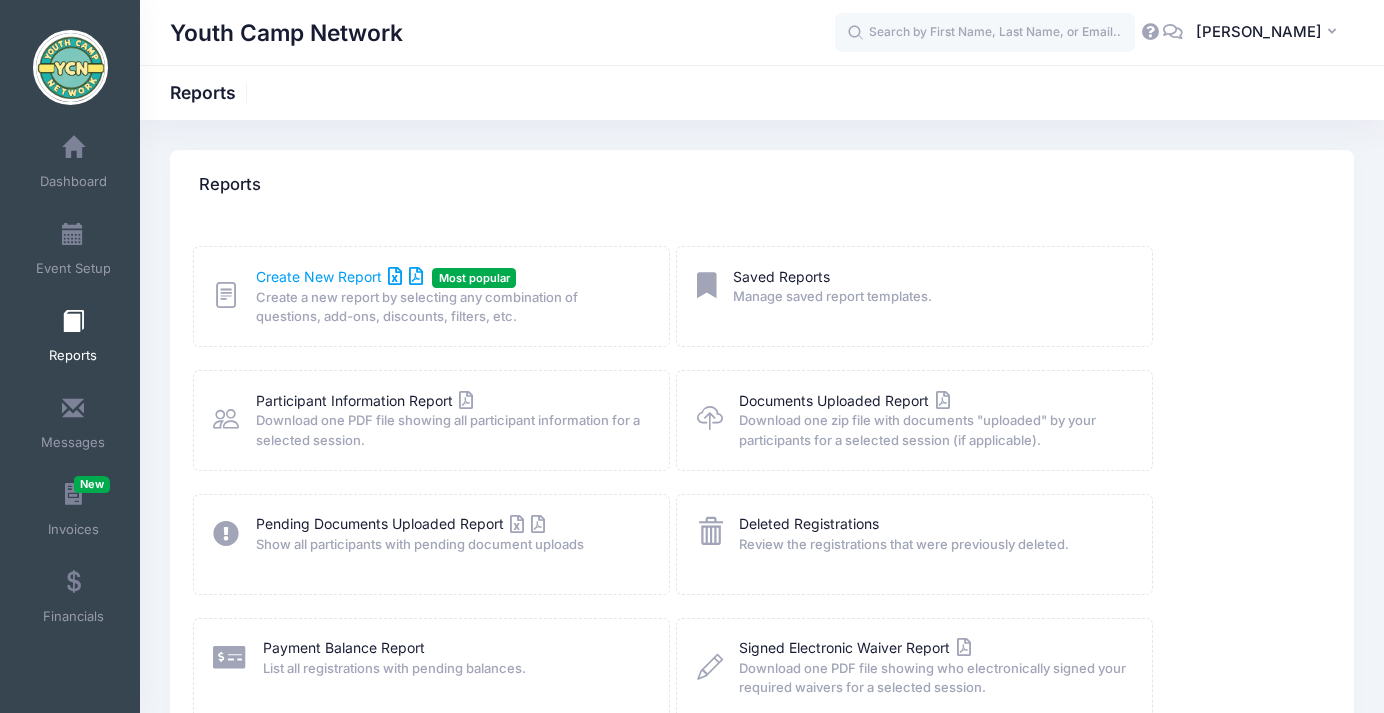 click on "Create New Report" at bounding box center (339, 276) 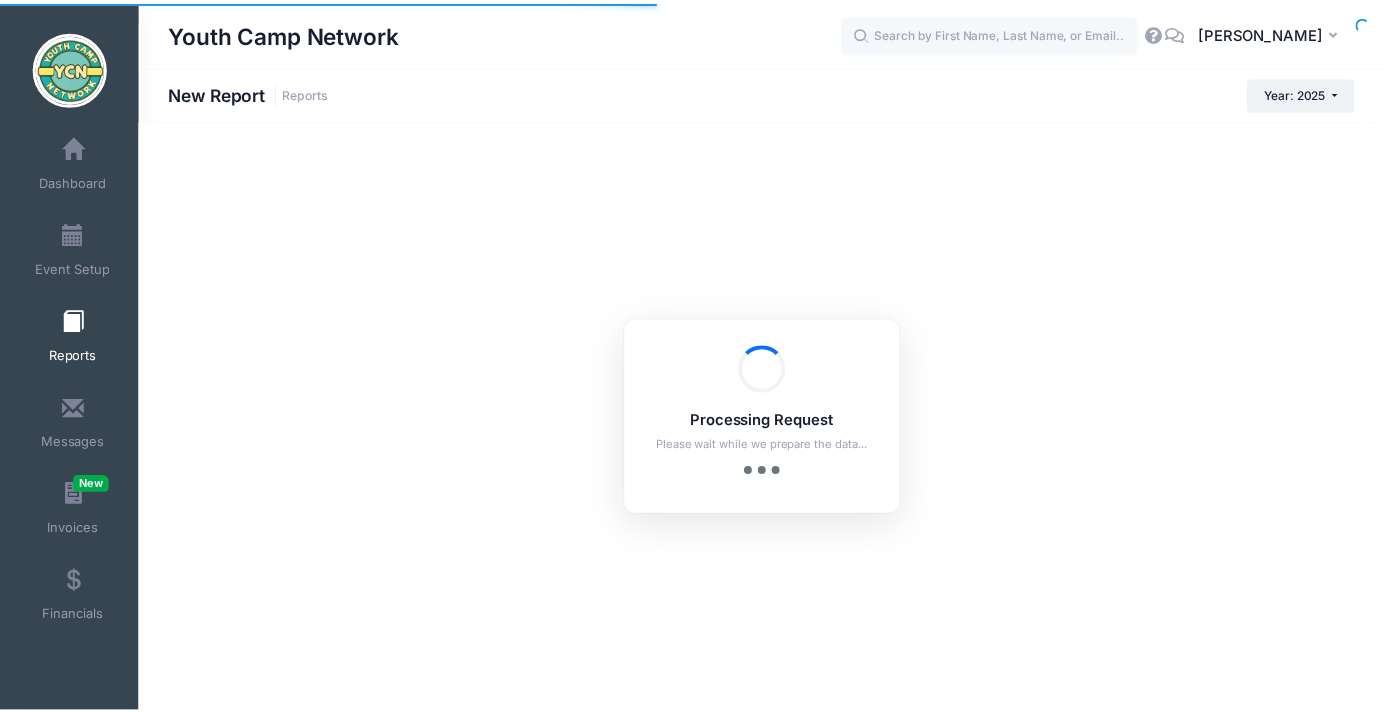 scroll, scrollTop: 0, scrollLeft: 0, axis: both 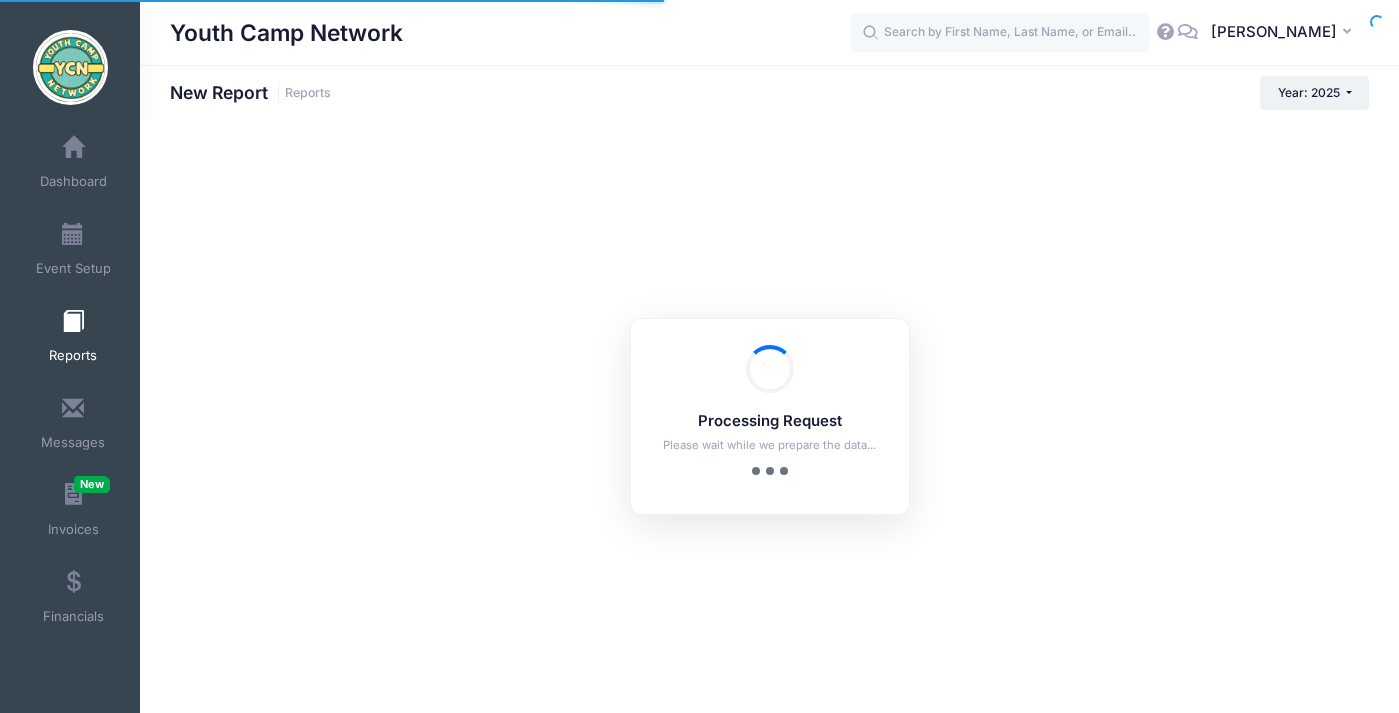 checkbox on "true" 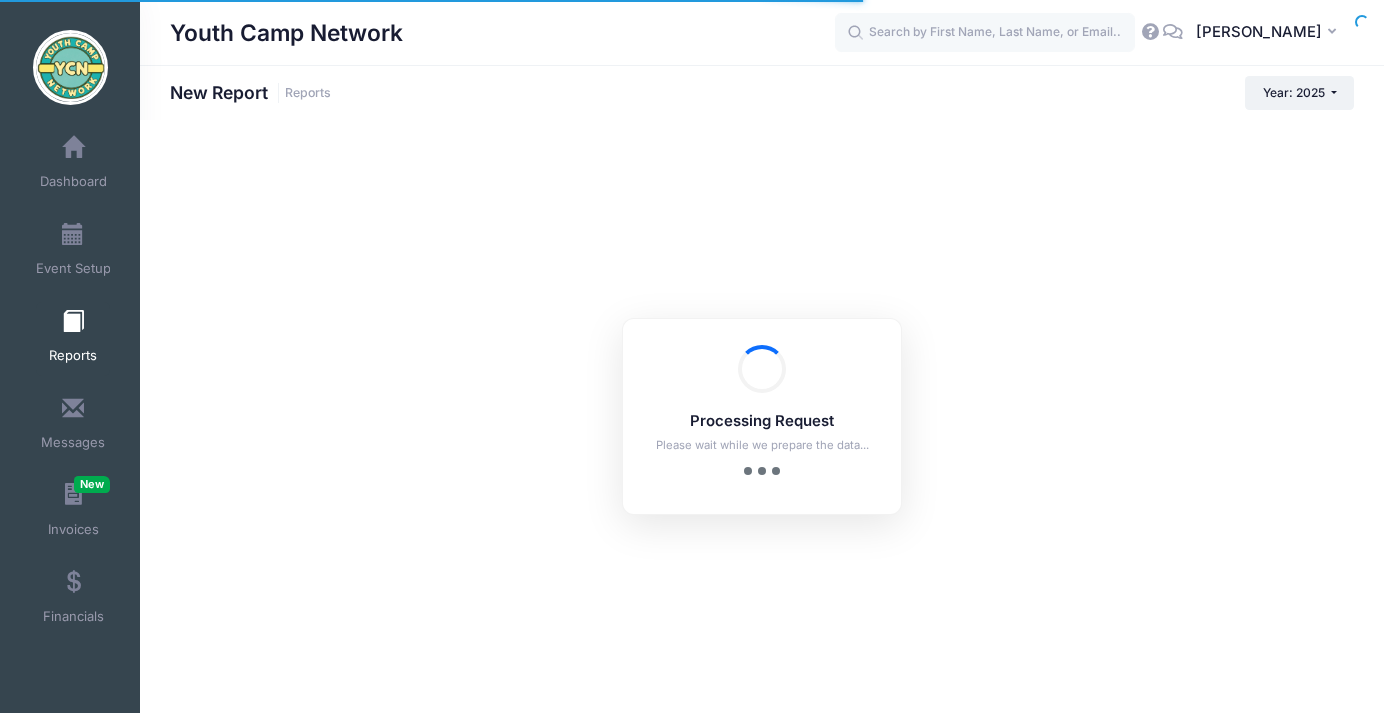 scroll, scrollTop: 0, scrollLeft: 0, axis: both 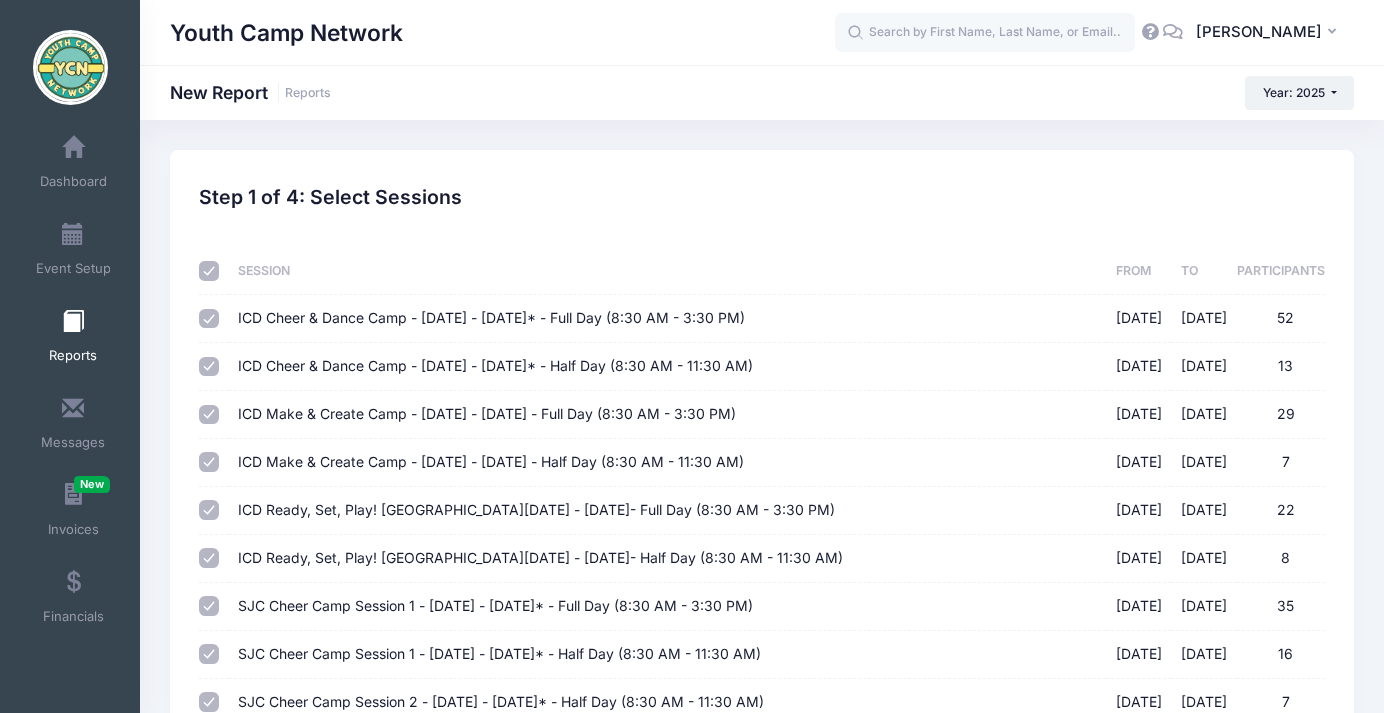 click at bounding box center [209, 271] 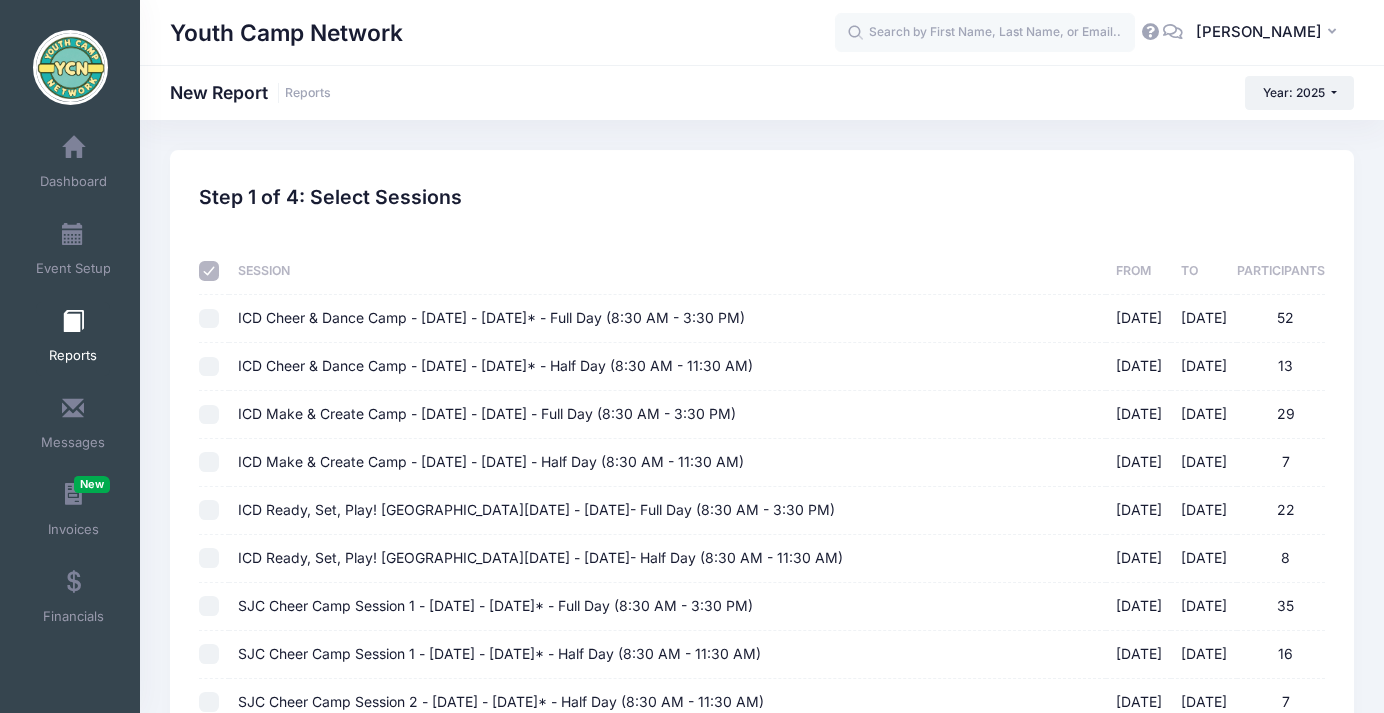 checkbox on "false" 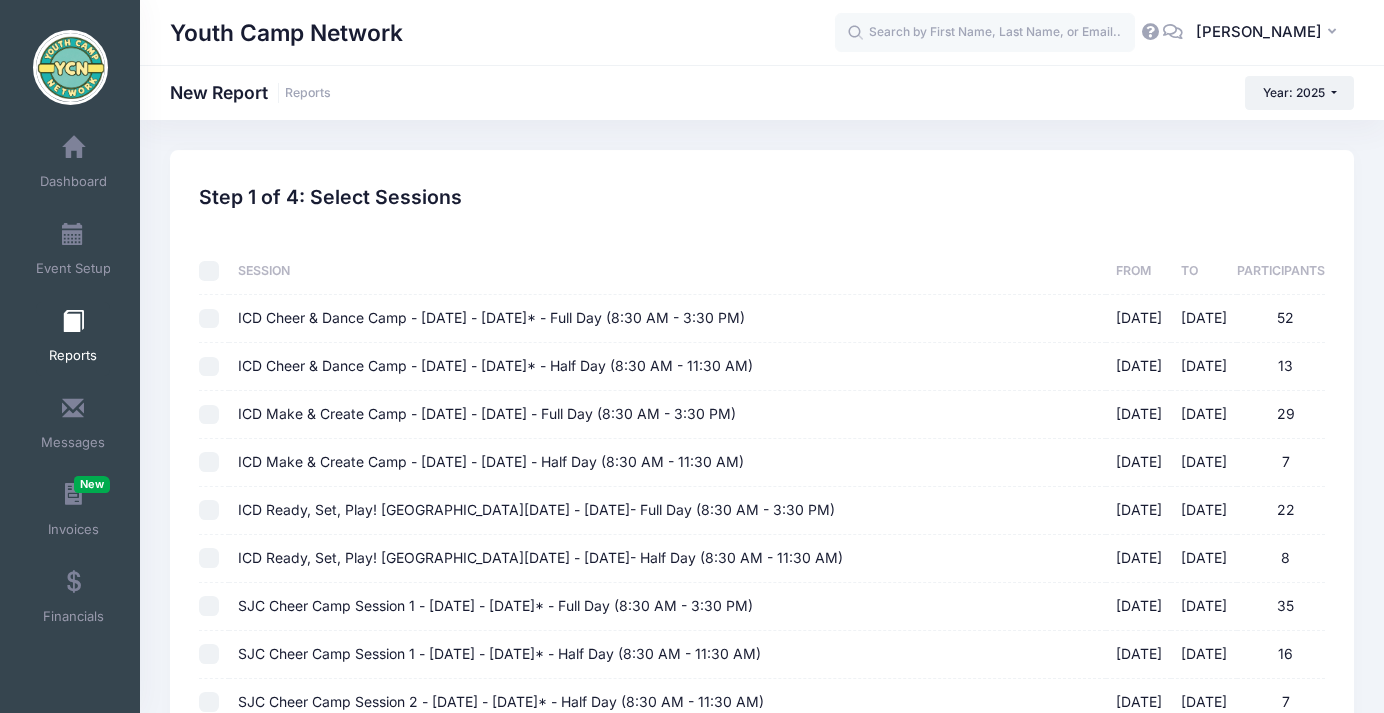 checkbox on "false" 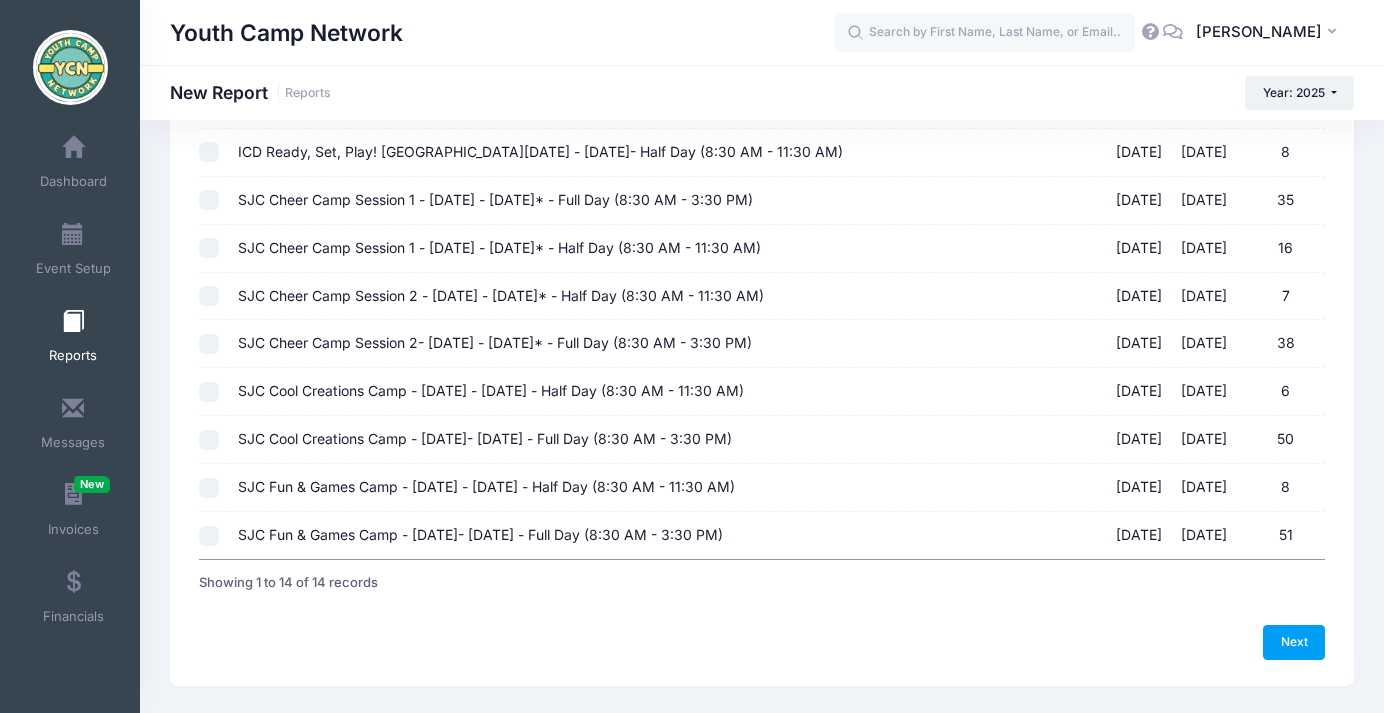 scroll, scrollTop: 407, scrollLeft: 0, axis: vertical 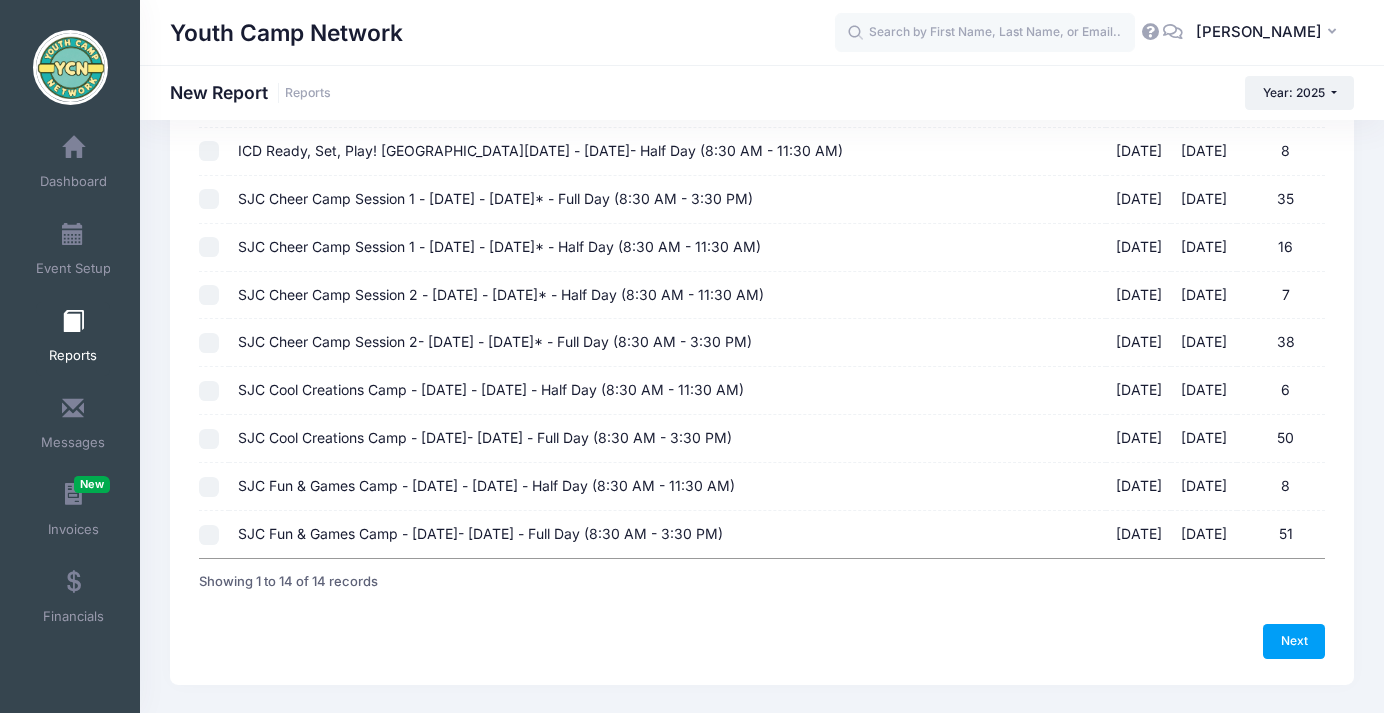 click on "SJC Cool Creations Camp - [DATE]- [DATE] - Full Day (8:30 AM - 3:30 PM) [DATE] - [DATE]  50" at bounding box center (209, 439) 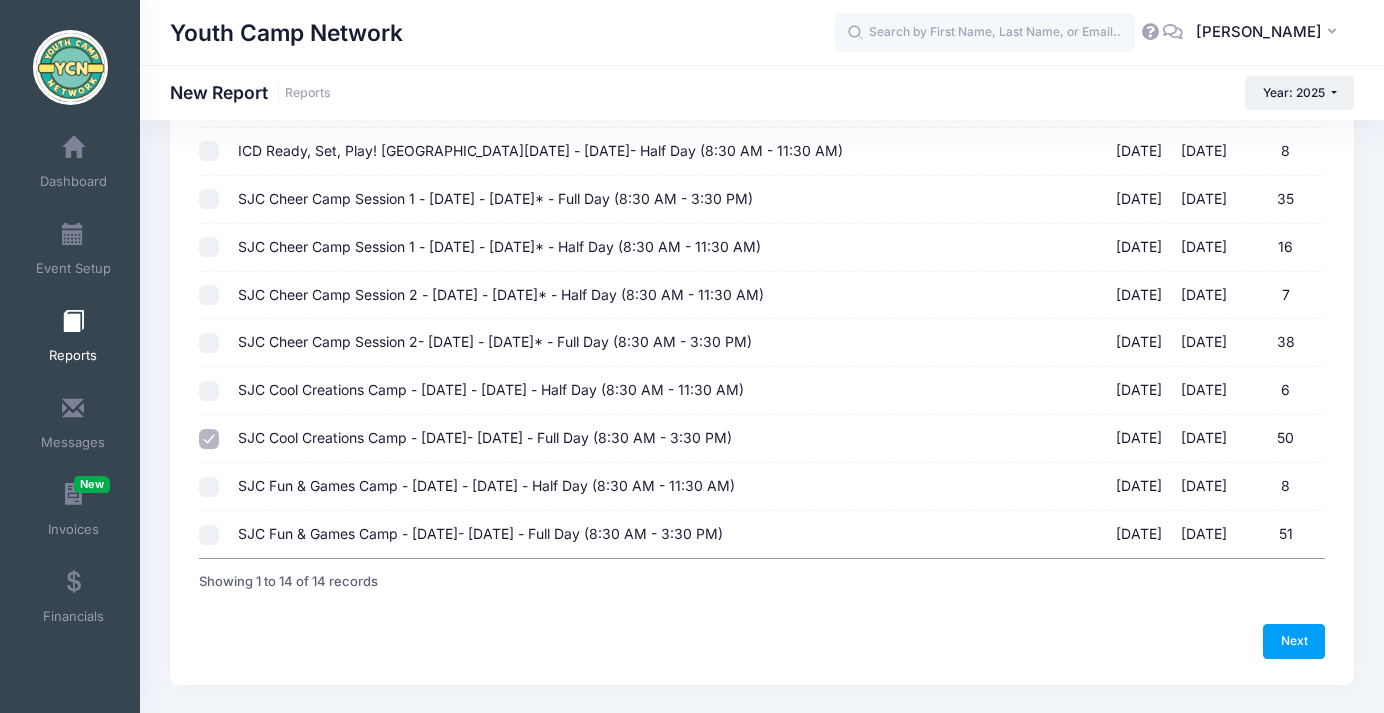 click on "SJC Cool Creations Camp - [DATE] - [DATE] - Half Day (8:30 AM - 11:30 AM) [DATE] - [DATE]  6" at bounding box center (209, 391) 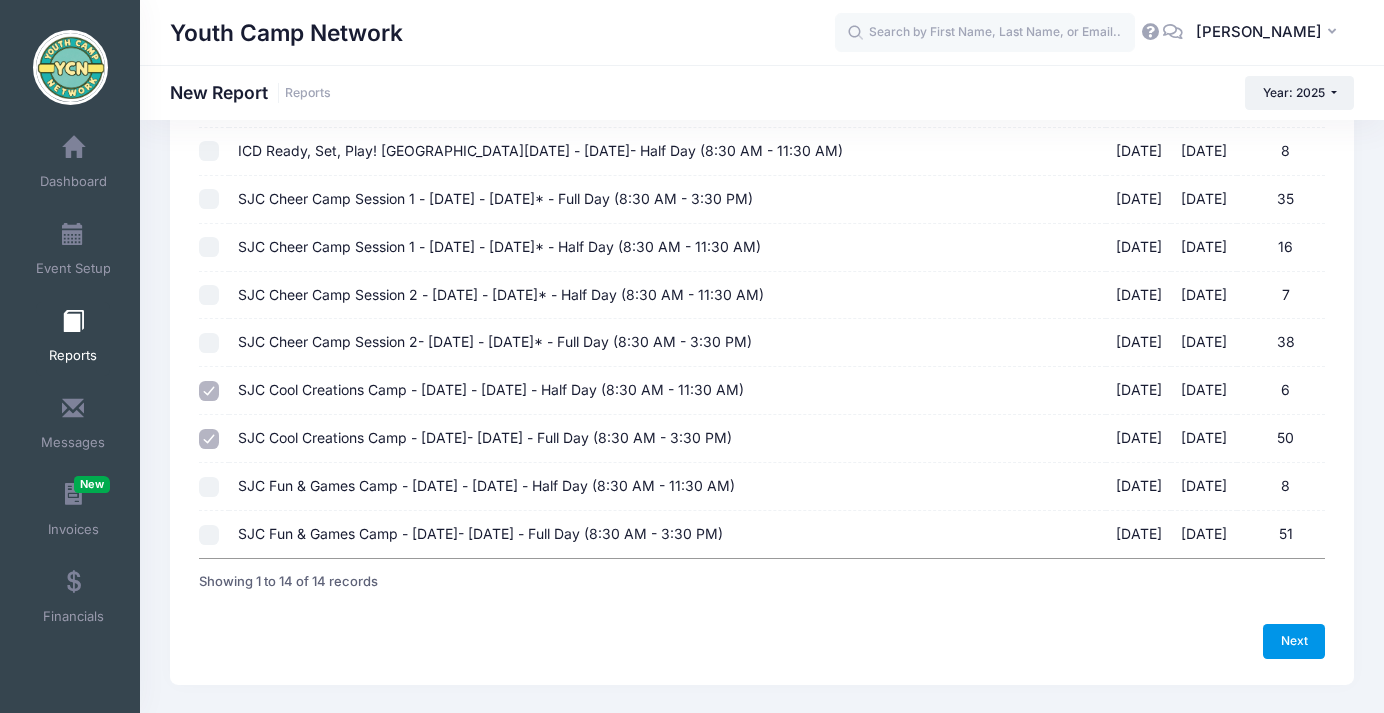 click on "Next" at bounding box center [1294, 641] 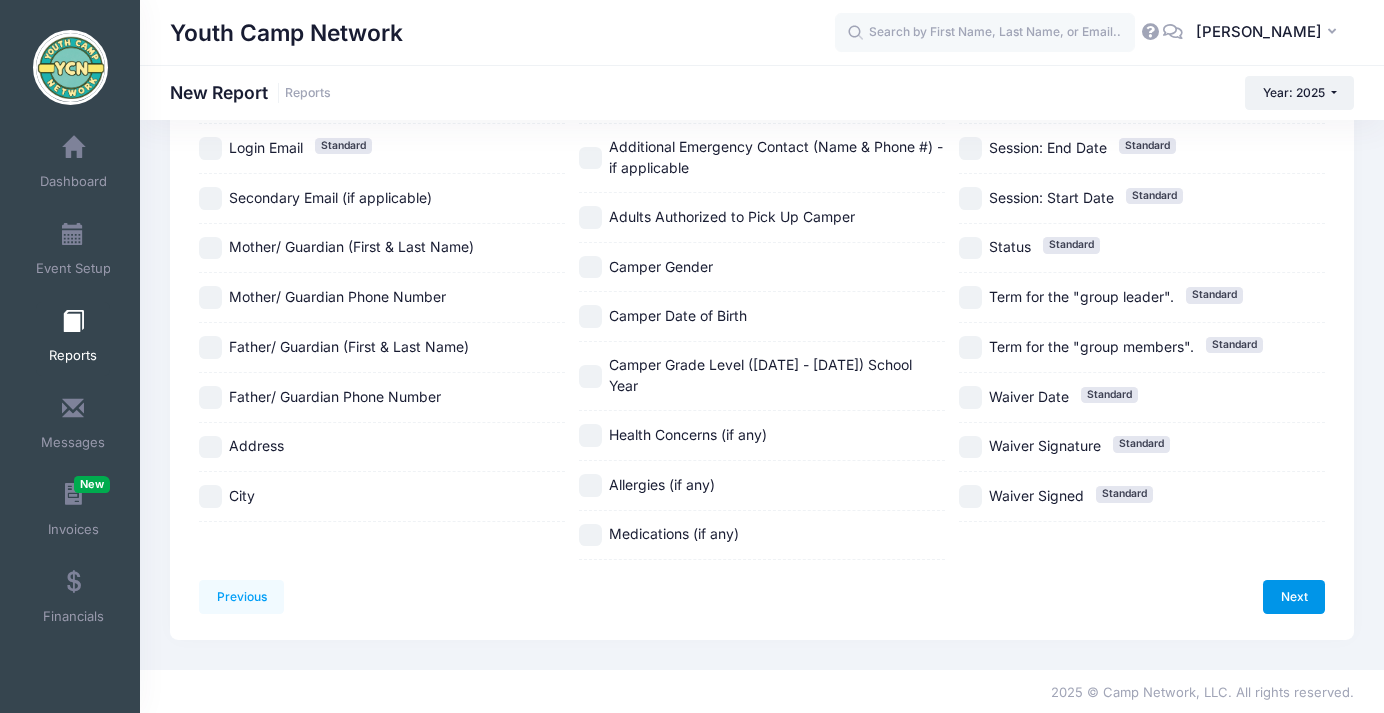 scroll, scrollTop: 0, scrollLeft: 0, axis: both 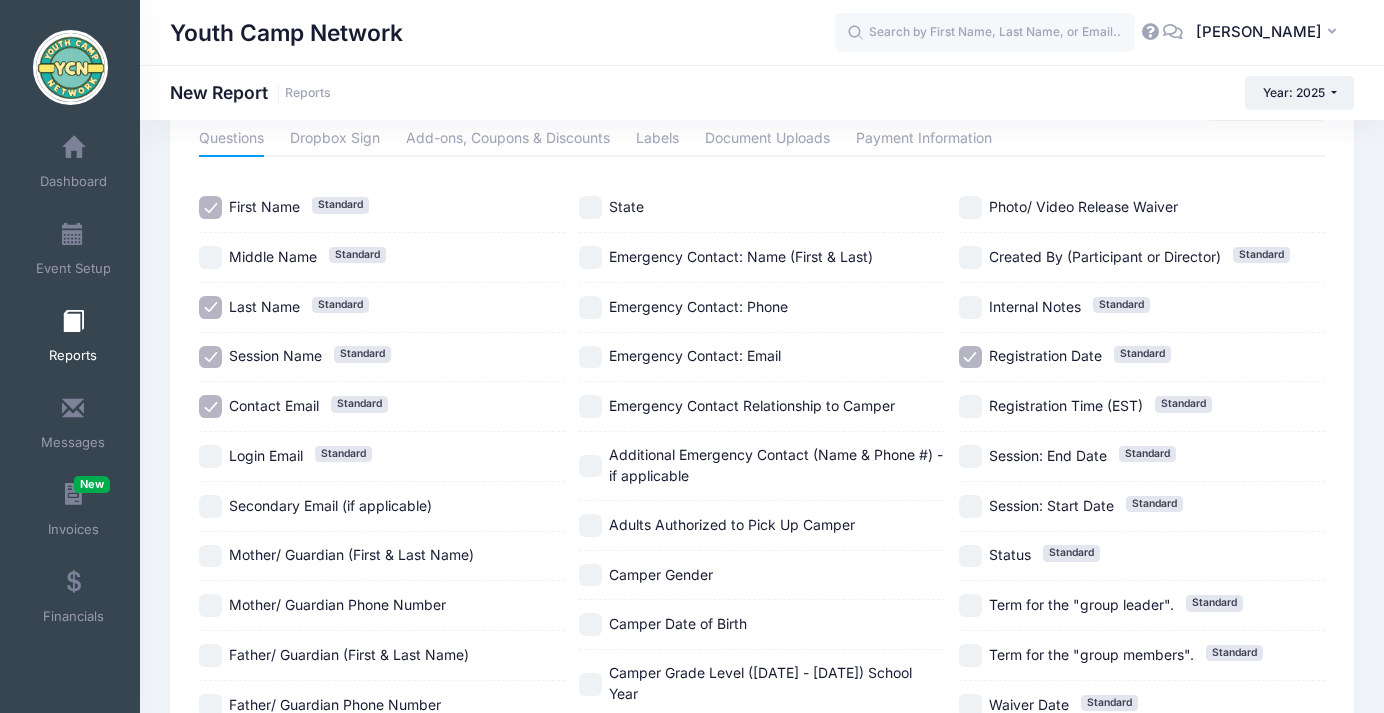 click on "Contact Email Standard" at bounding box center [210, 406] 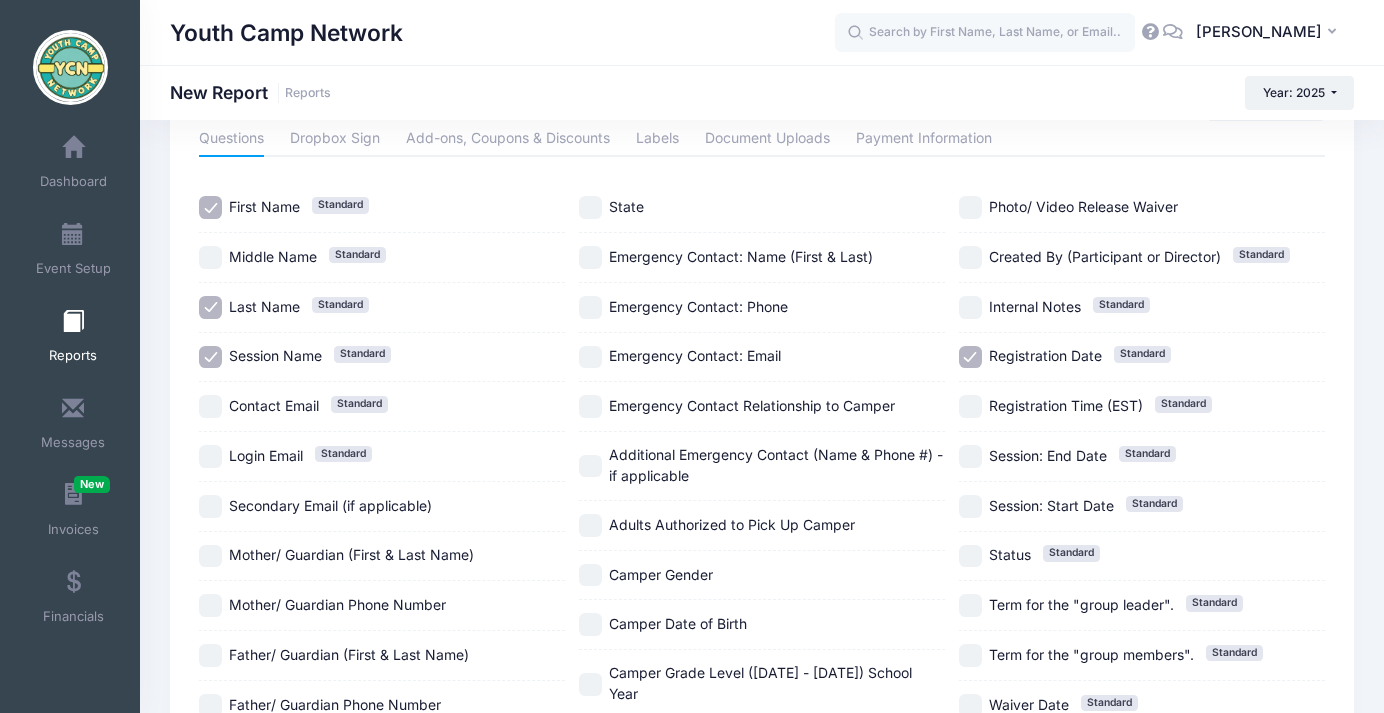 click on "Registration Date Standard" at bounding box center (970, 357) 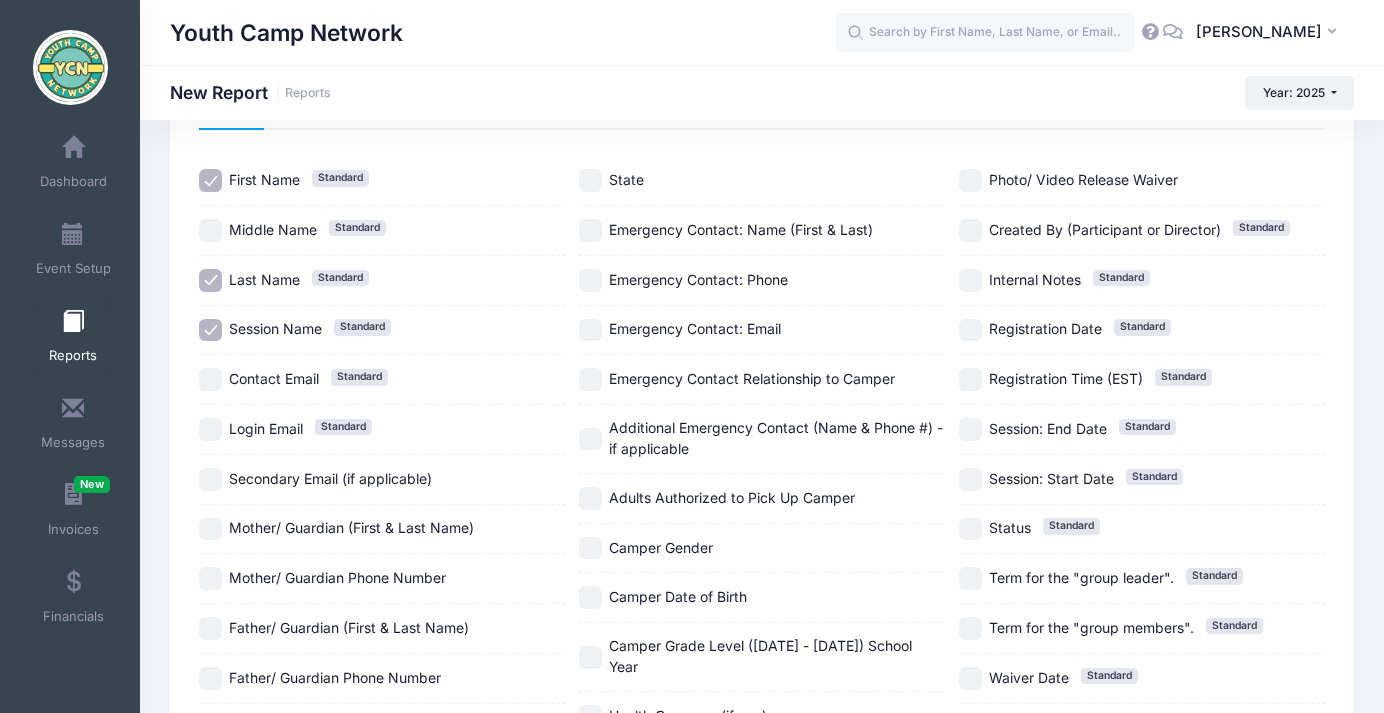 scroll, scrollTop: 129, scrollLeft: 0, axis: vertical 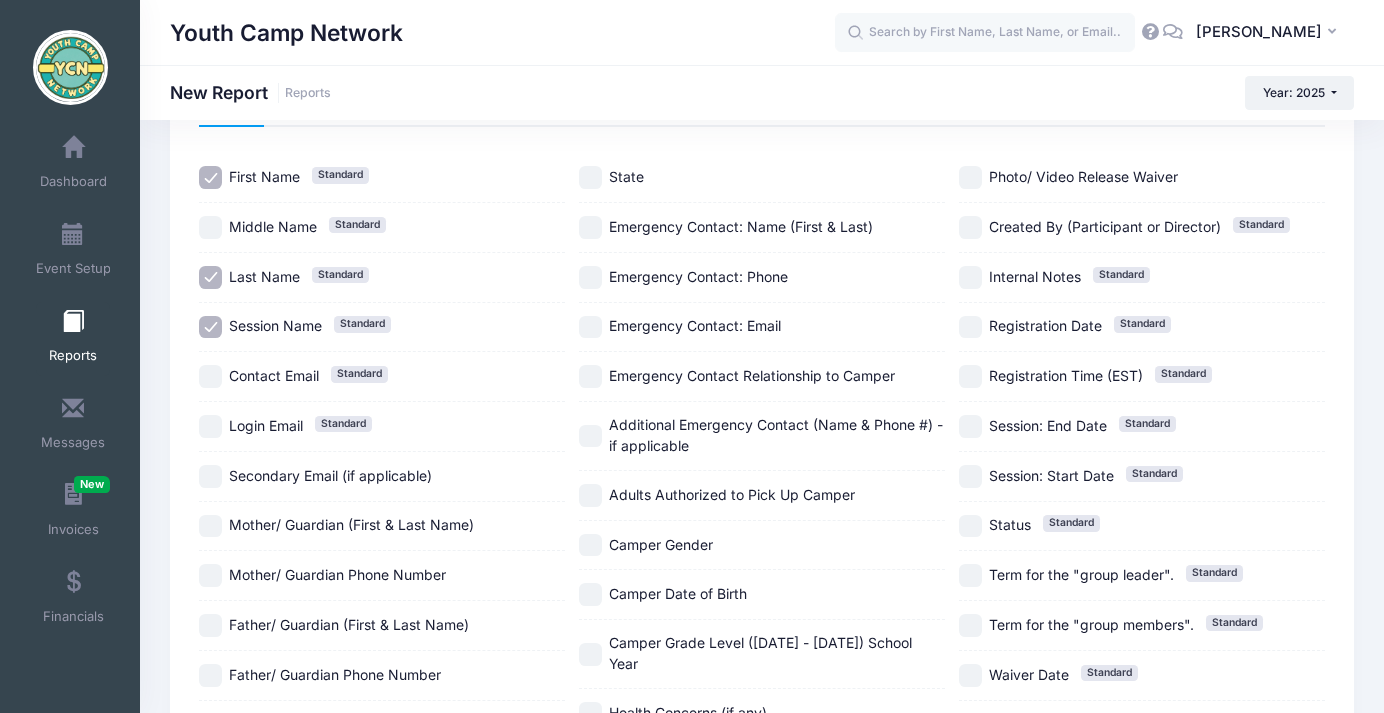 click on "Session Name Standard" at bounding box center (210, 327) 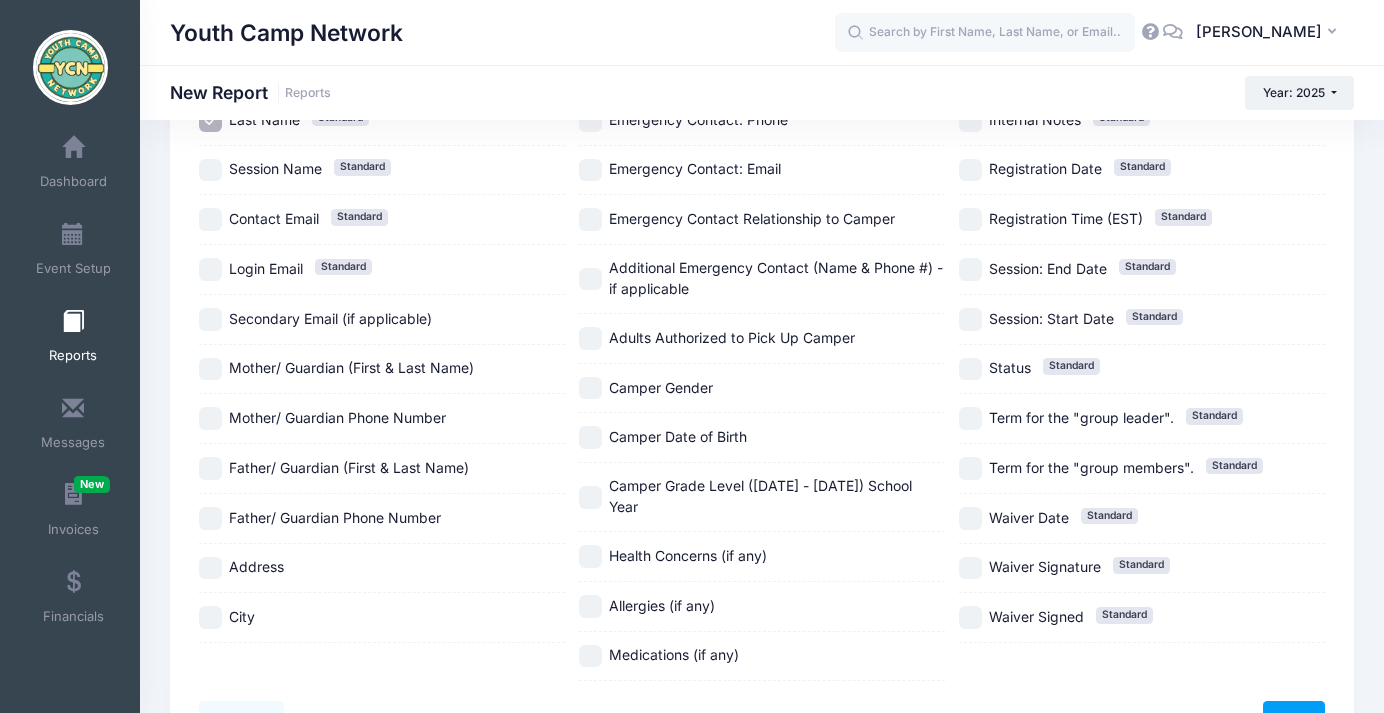scroll, scrollTop: 293, scrollLeft: 0, axis: vertical 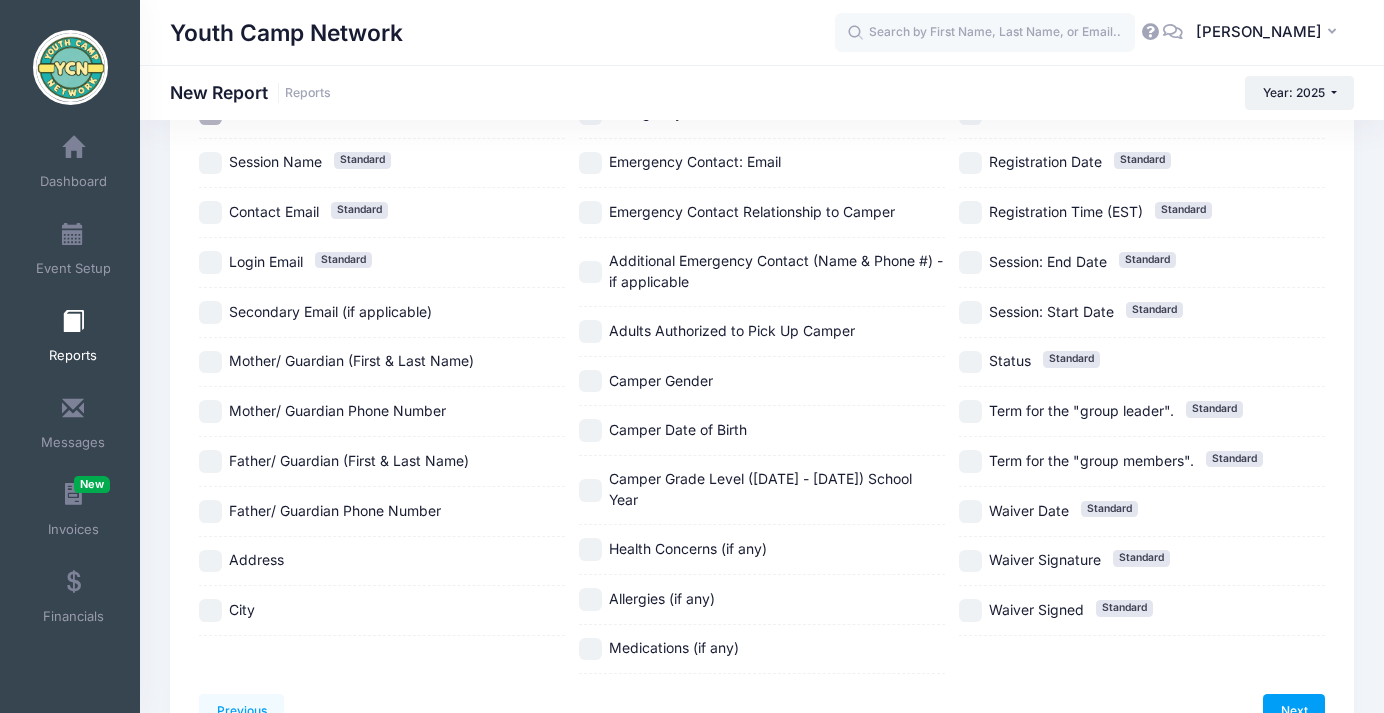 click on "Camper Gender" at bounding box center [590, 381] 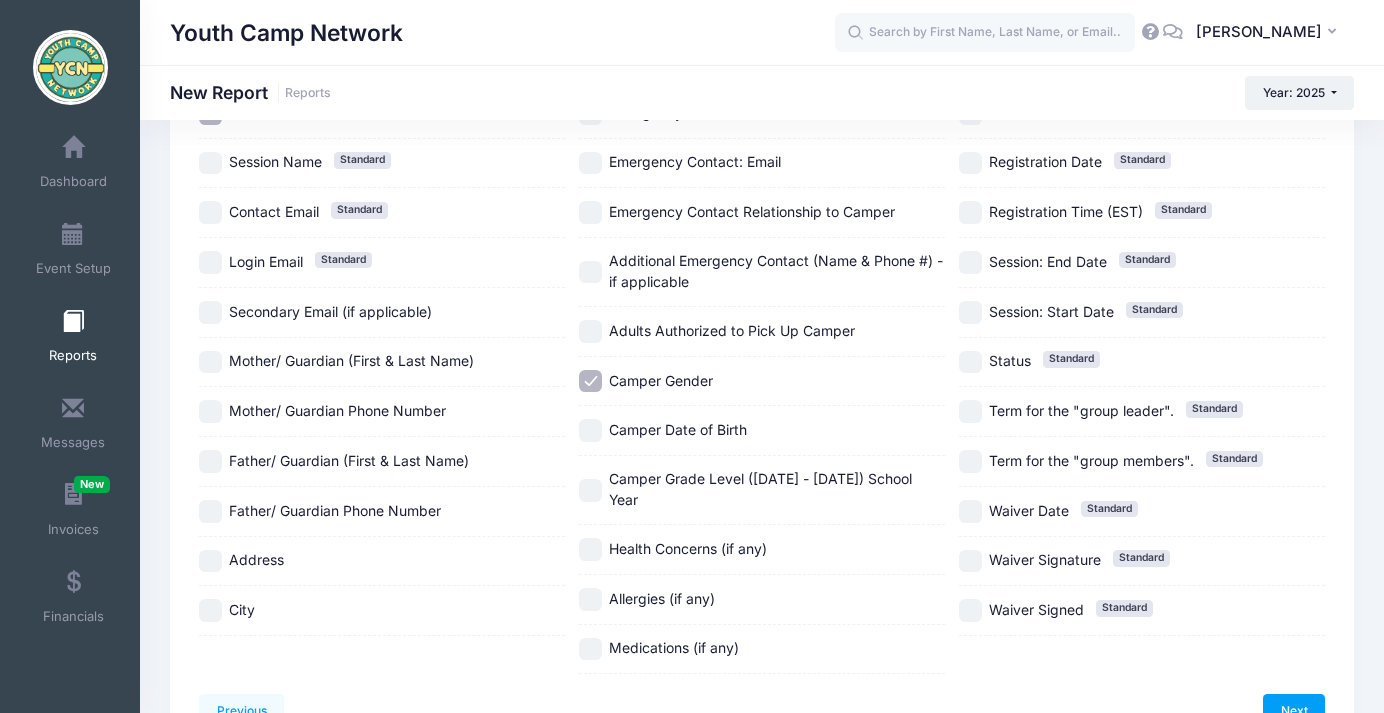 click on "Camper Grade Level ([DATE] - [DATE]) School Year" at bounding box center [590, 490] 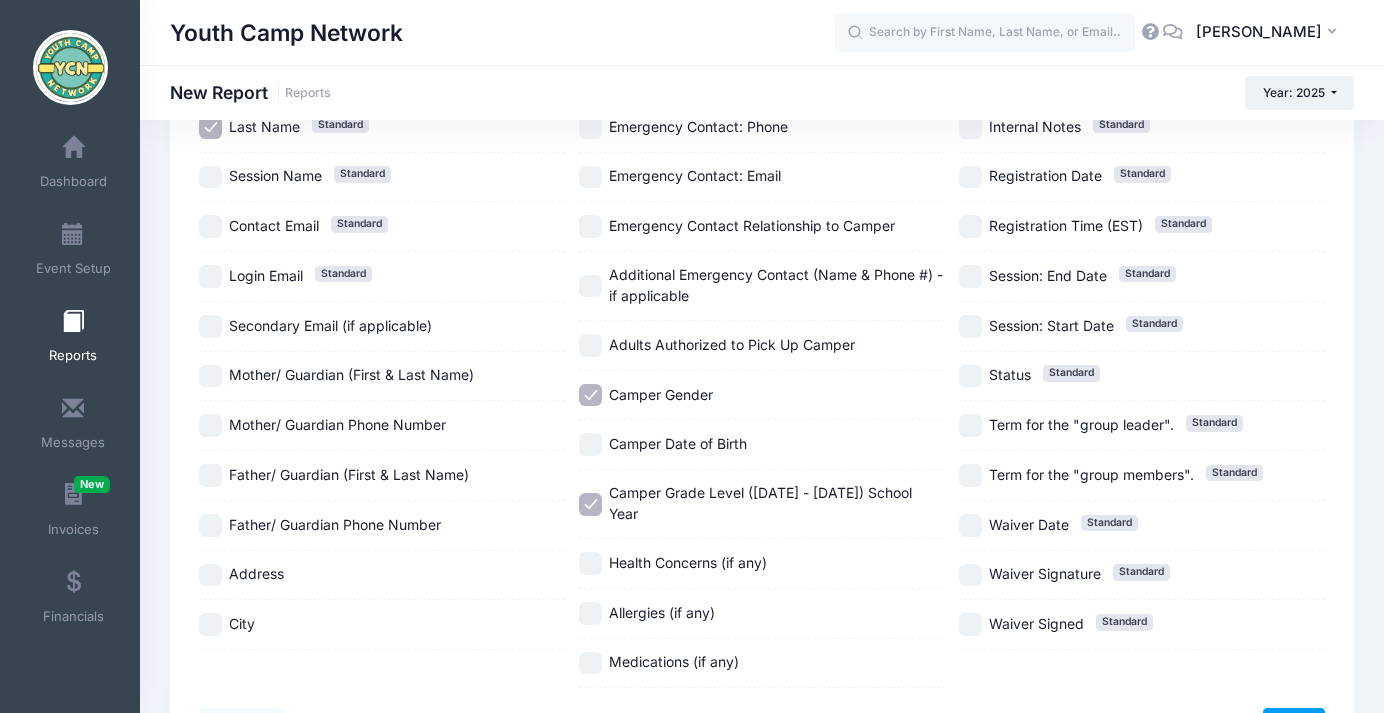 scroll, scrollTop: 304, scrollLeft: 0, axis: vertical 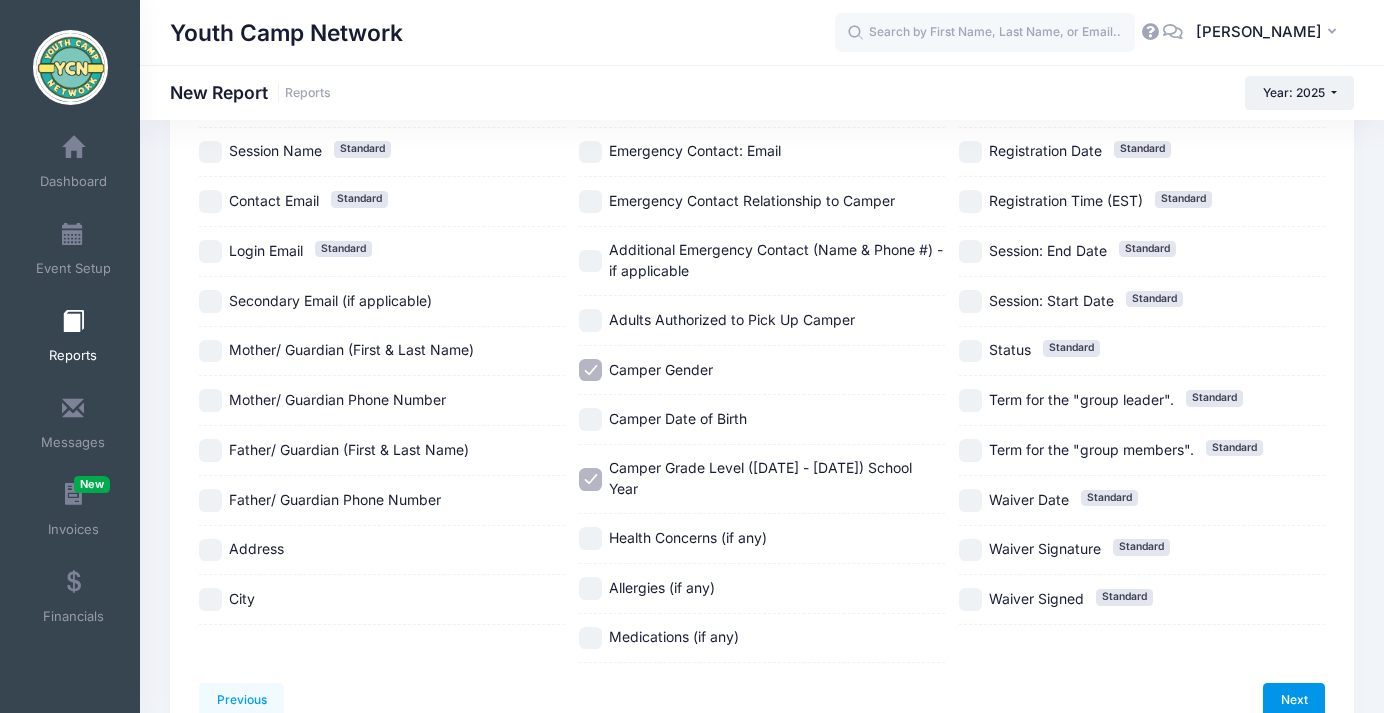 click on "Next" at bounding box center [1294, 700] 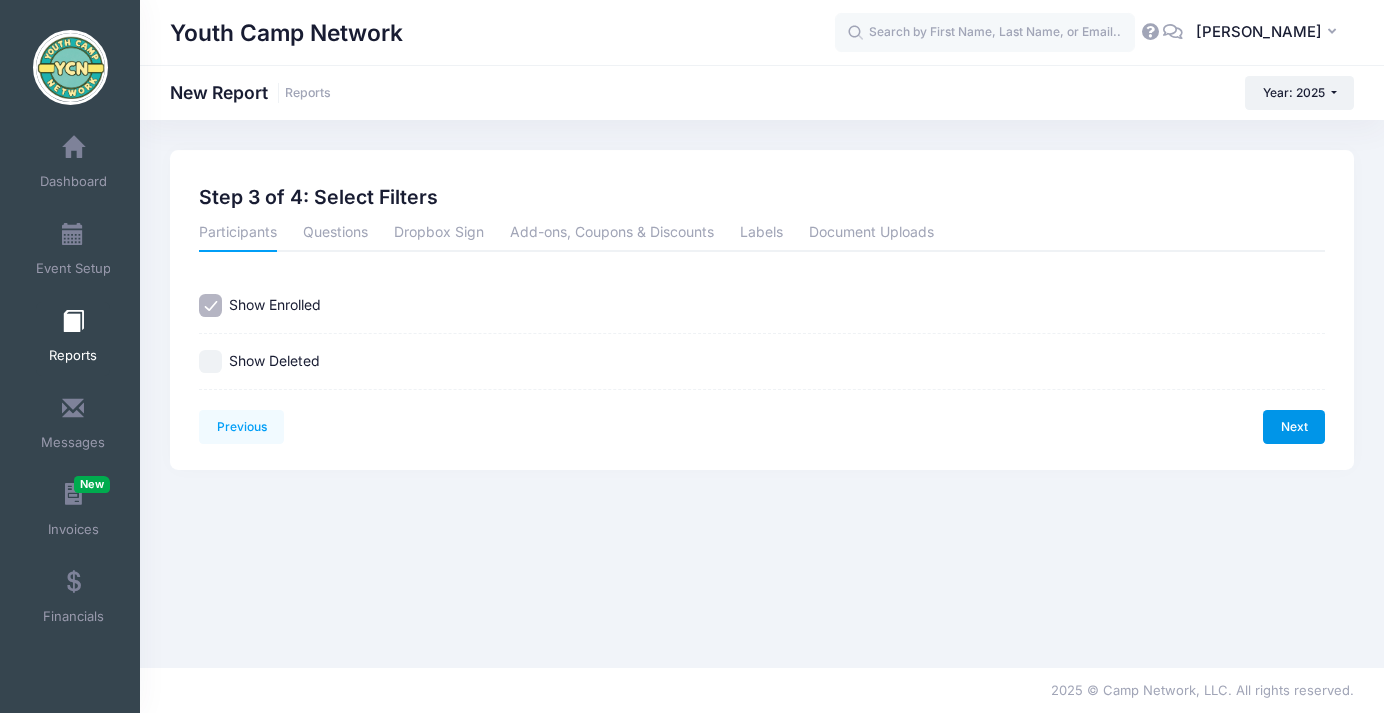 scroll, scrollTop: 0, scrollLeft: 0, axis: both 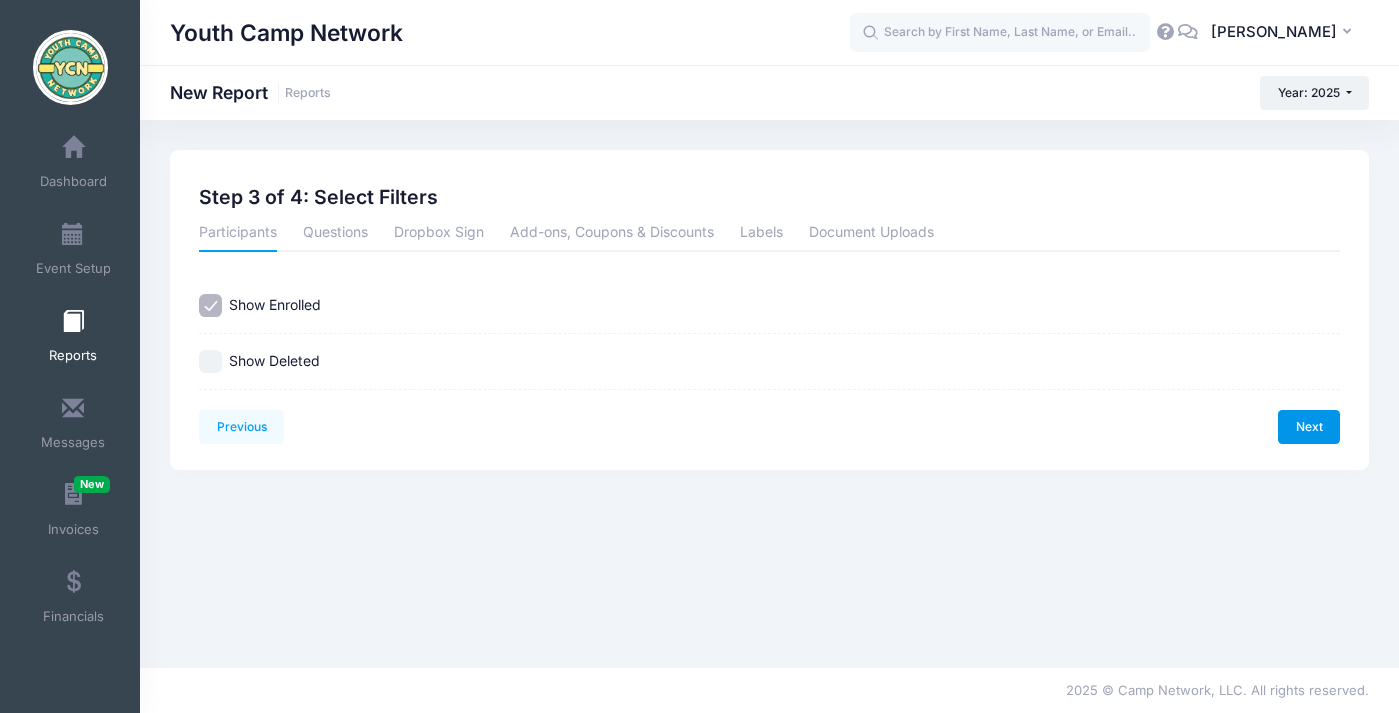 click on "Next" at bounding box center [1309, 427] 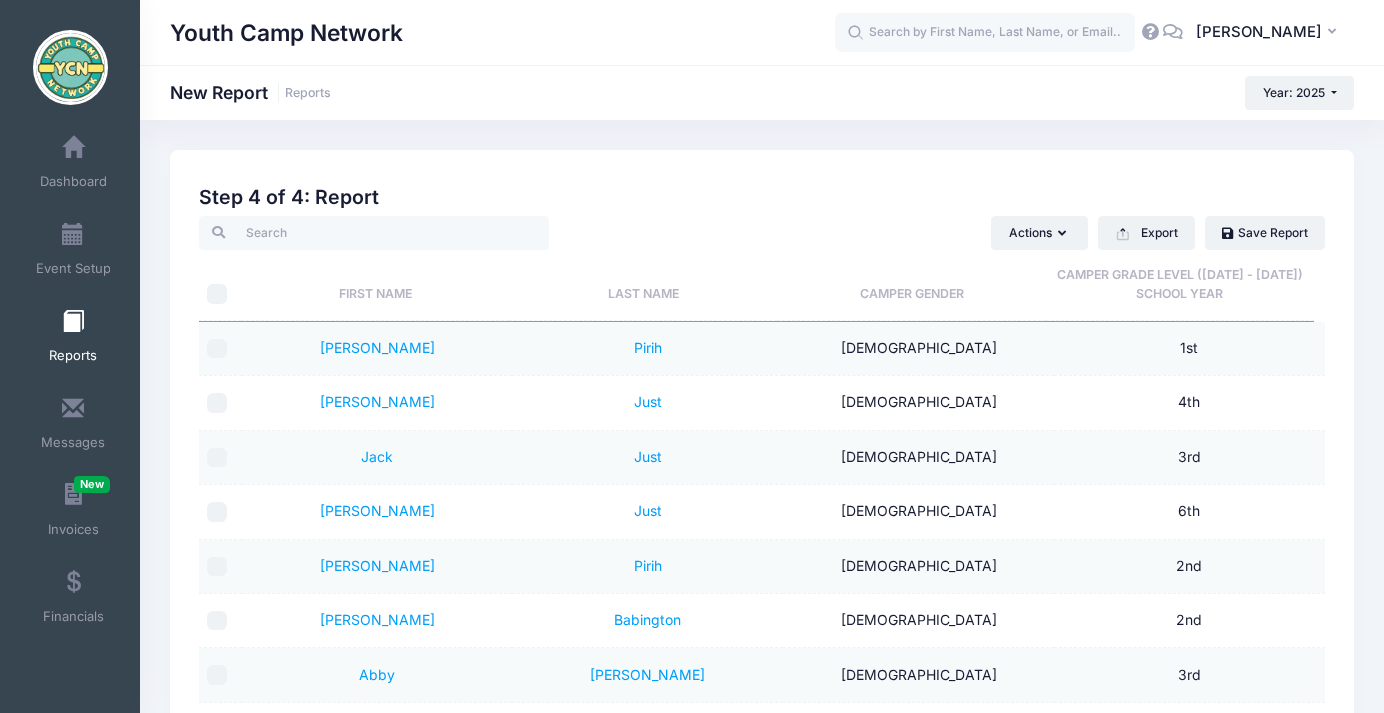 click on "Camper Grade Level ([DATE] - [DATE]) School Year" at bounding box center (1180, 285) 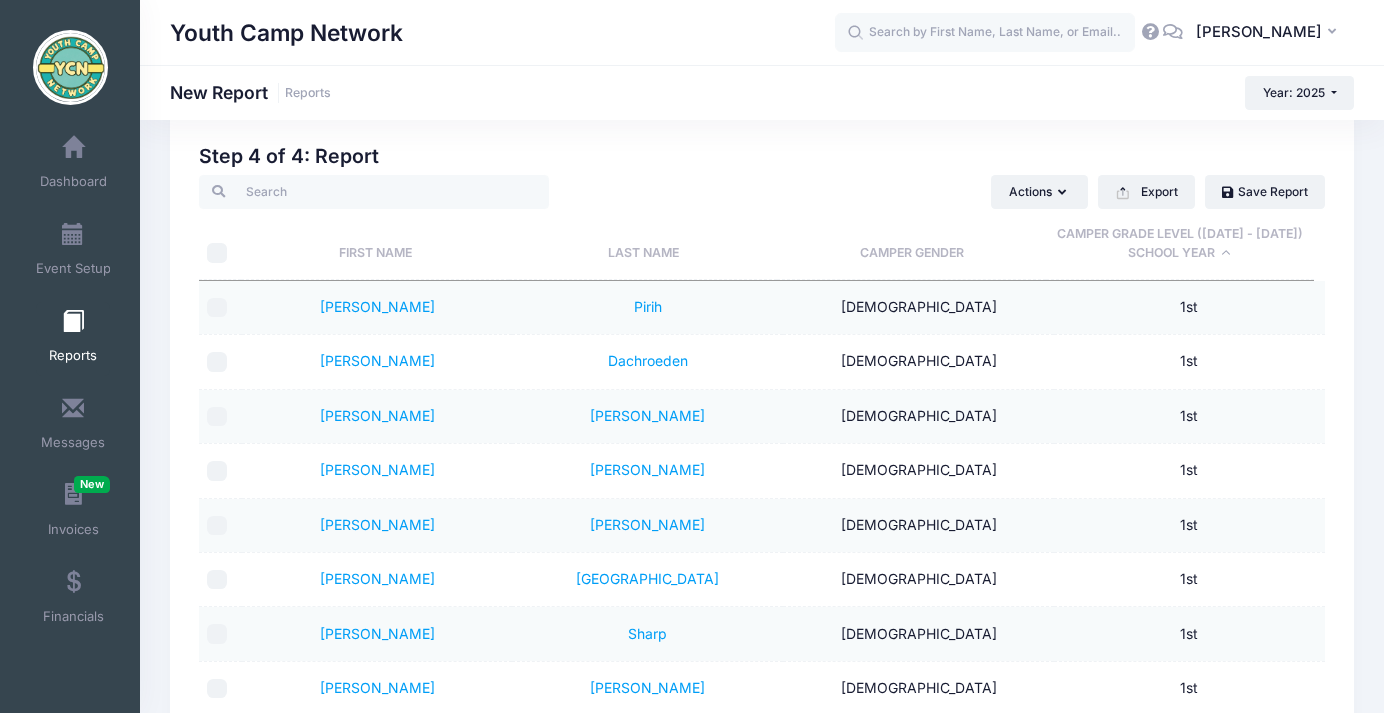 scroll, scrollTop: 35, scrollLeft: 0, axis: vertical 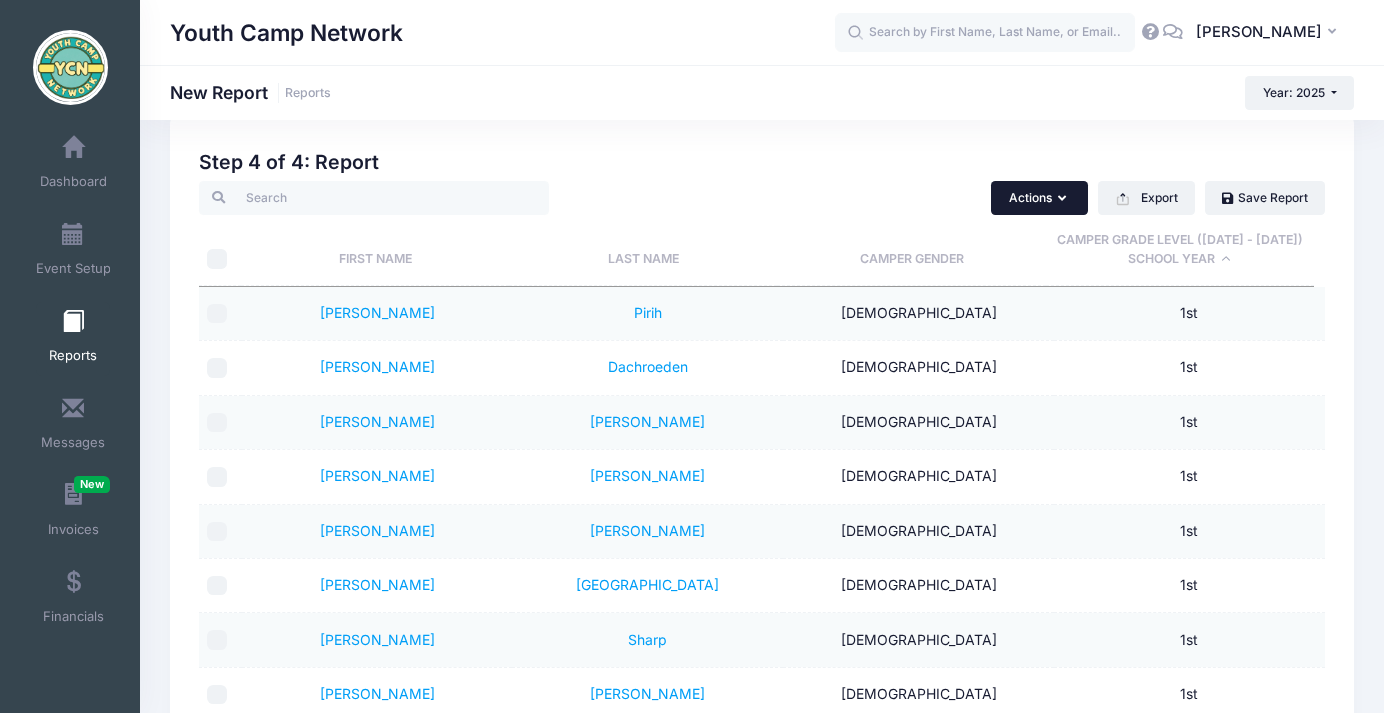 click at bounding box center (1064, 199) 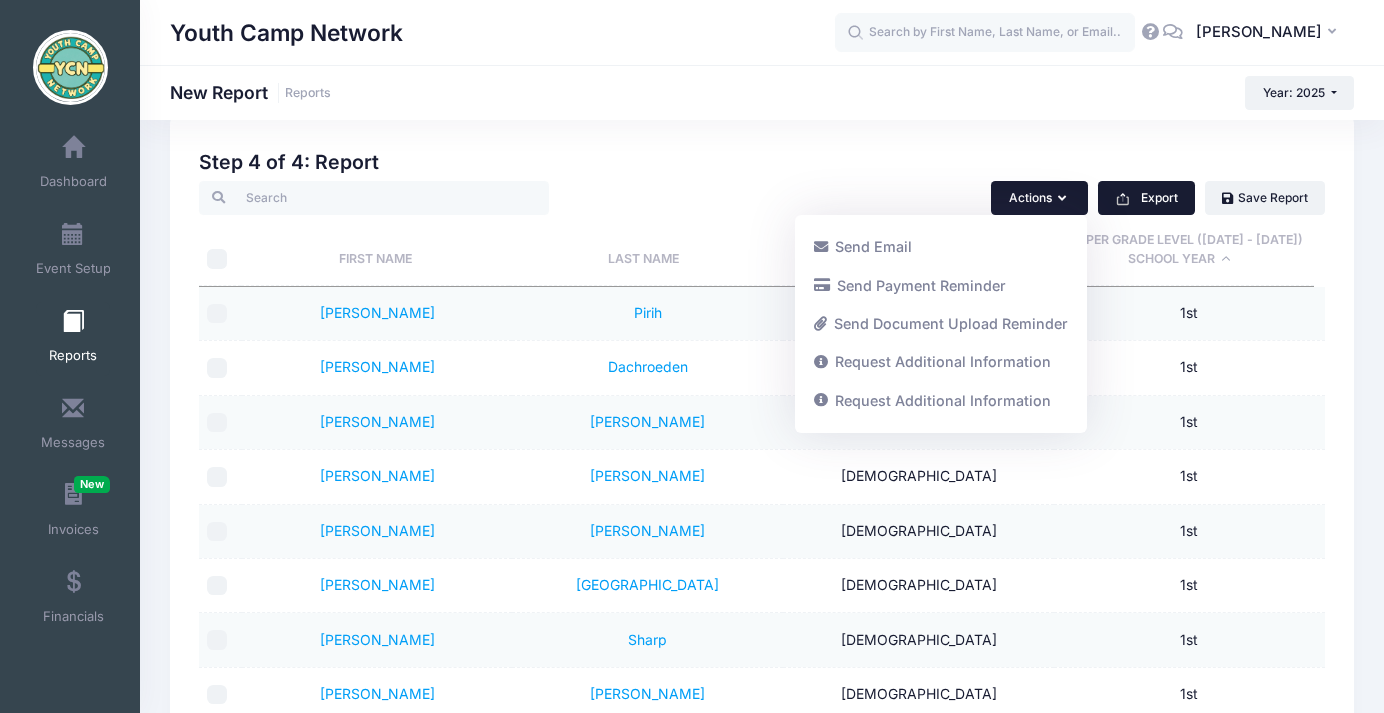 click on "Export" at bounding box center [1146, 198] 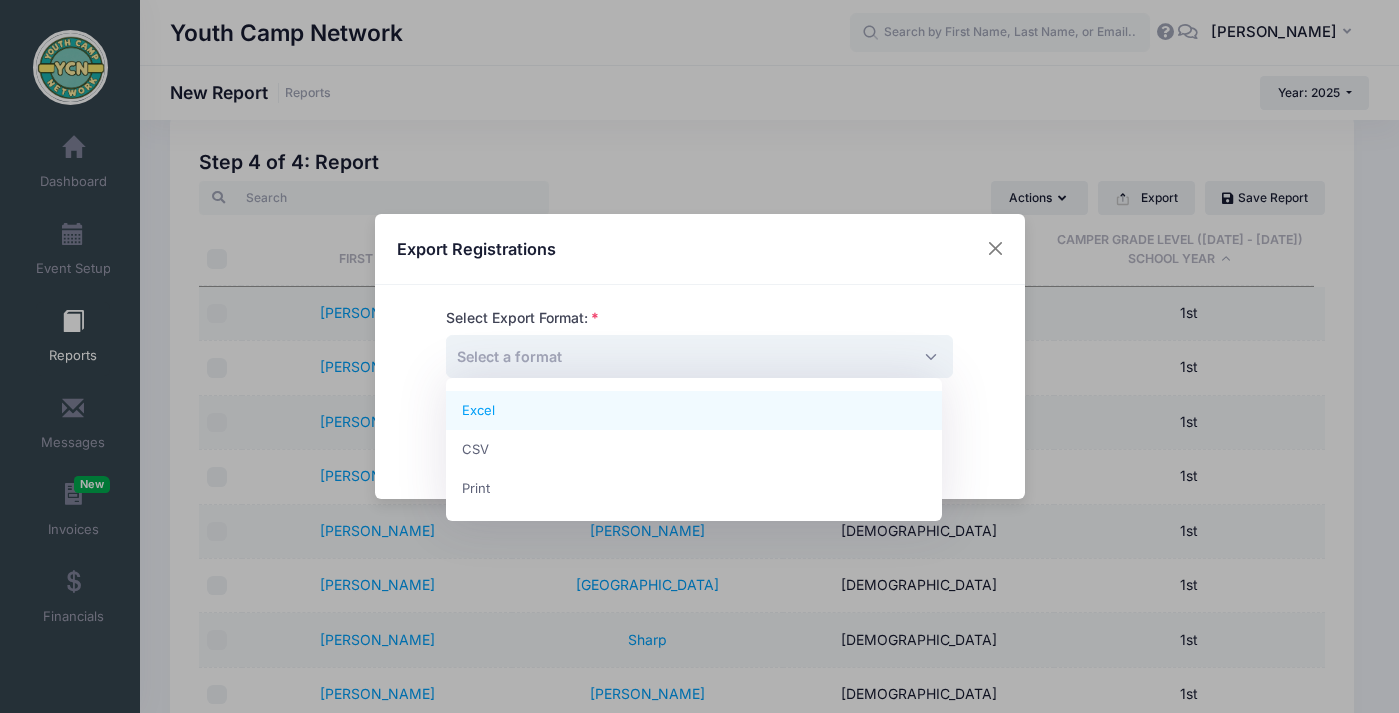 click on "Select a format" at bounding box center [699, 356] 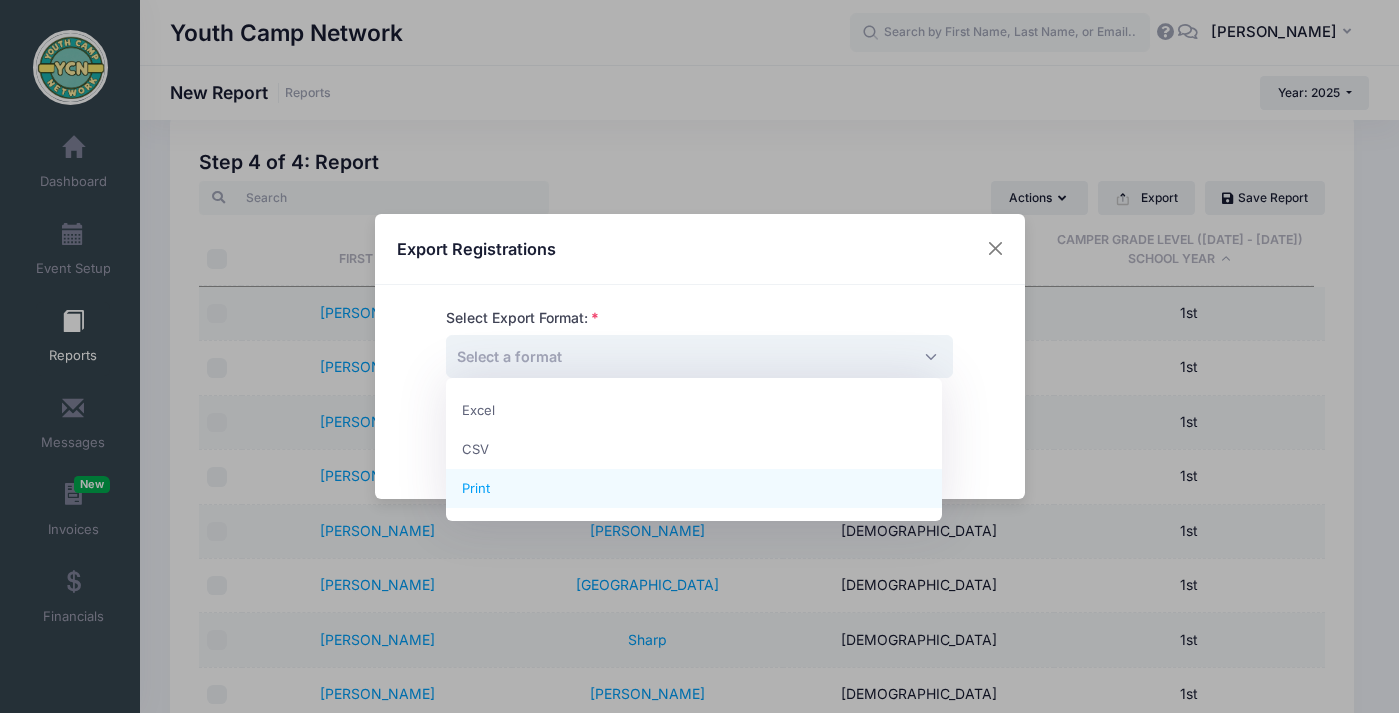 select on "print" 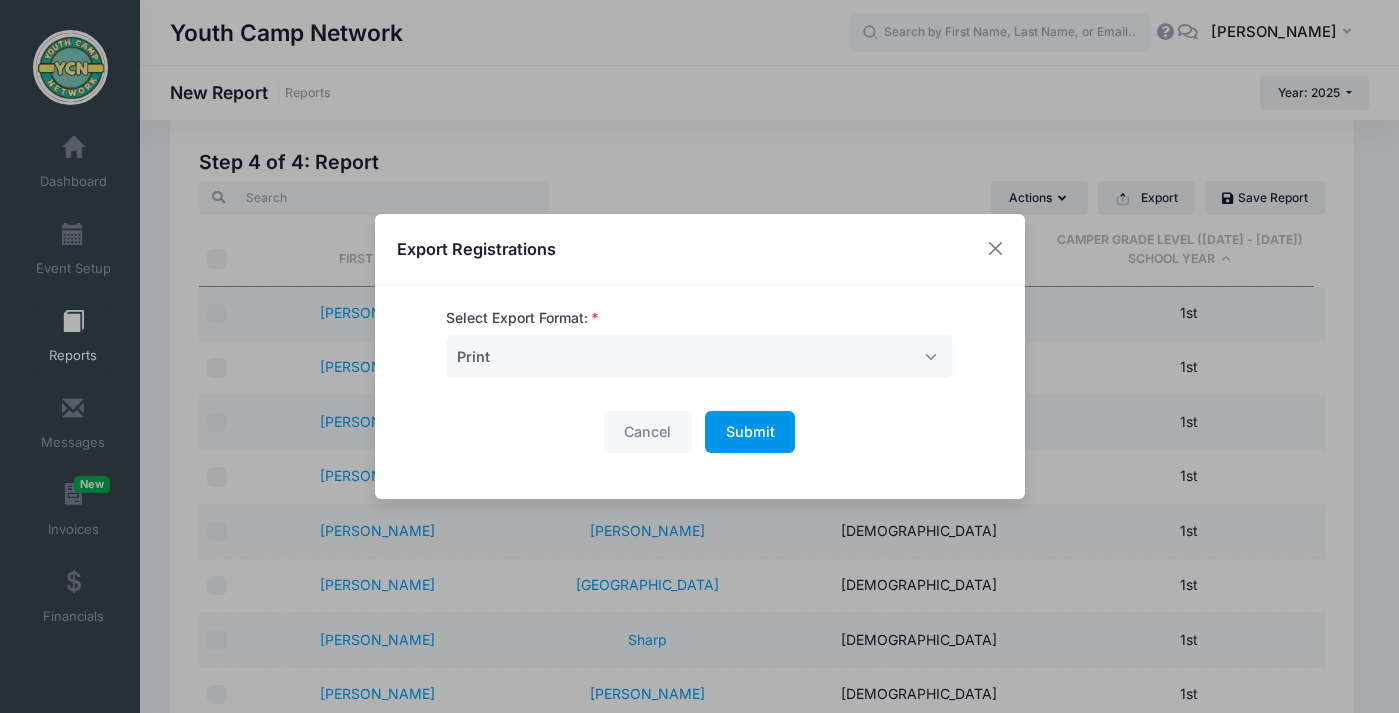 click on "Submit" at bounding box center (750, 431) 